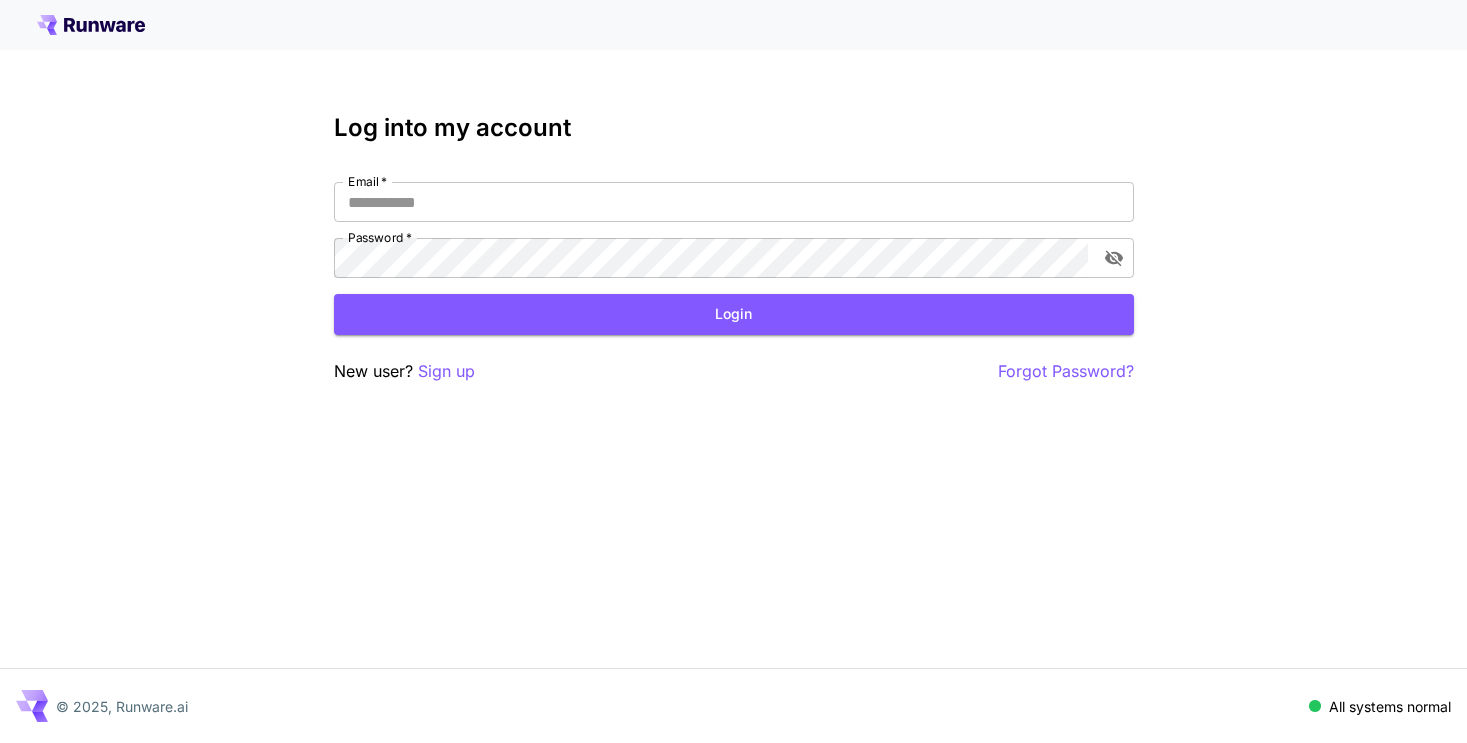 scroll, scrollTop: 0, scrollLeft: 0, axis: both 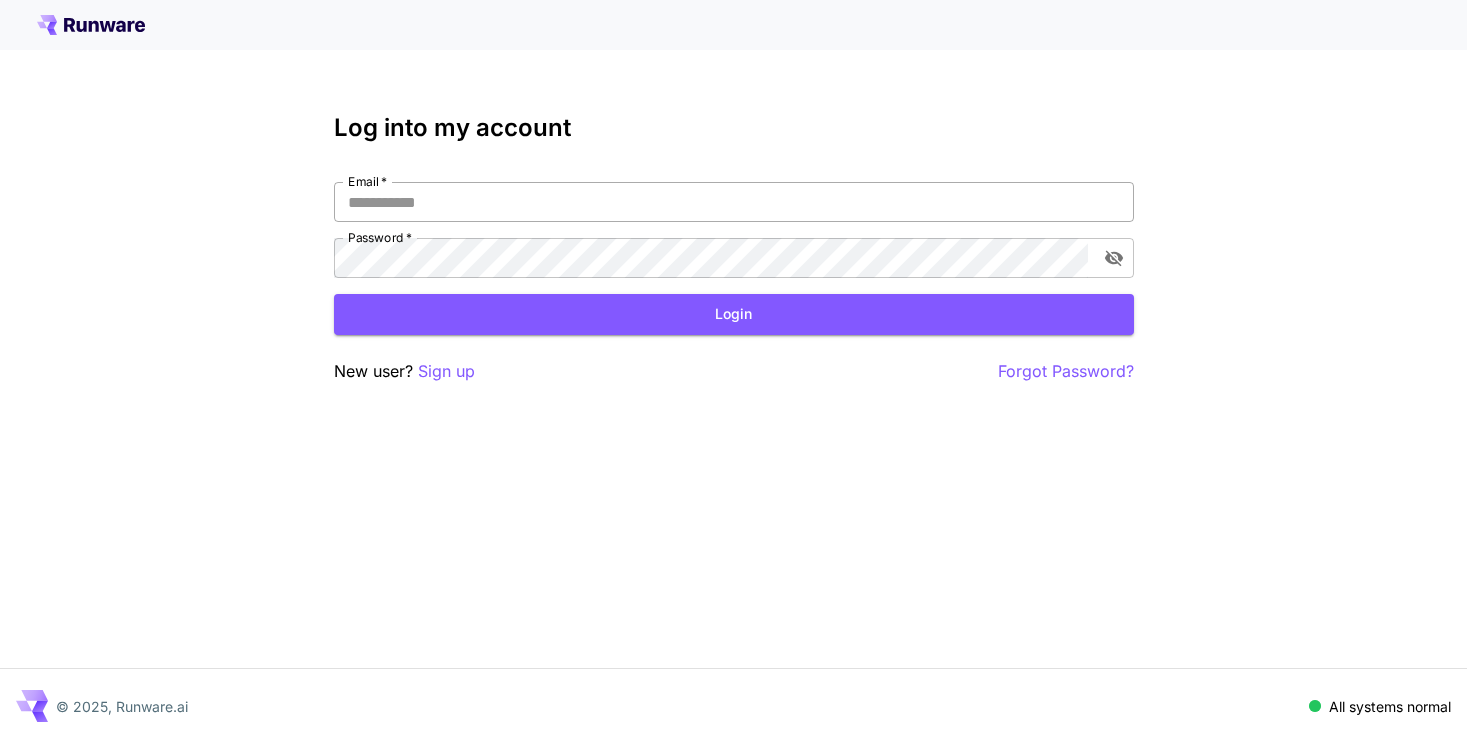 click on "Email   *" at bounding box center (734, 202) 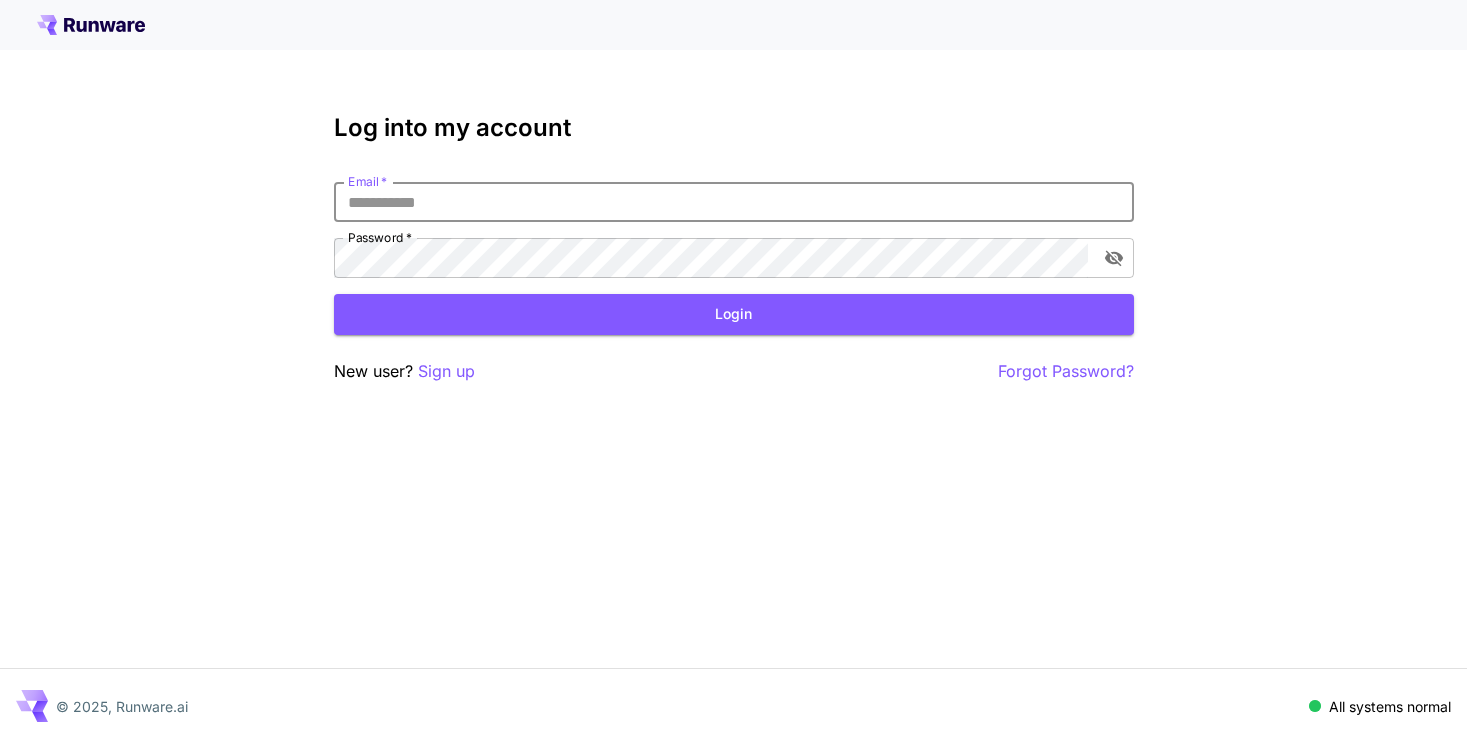 paste on "**********" 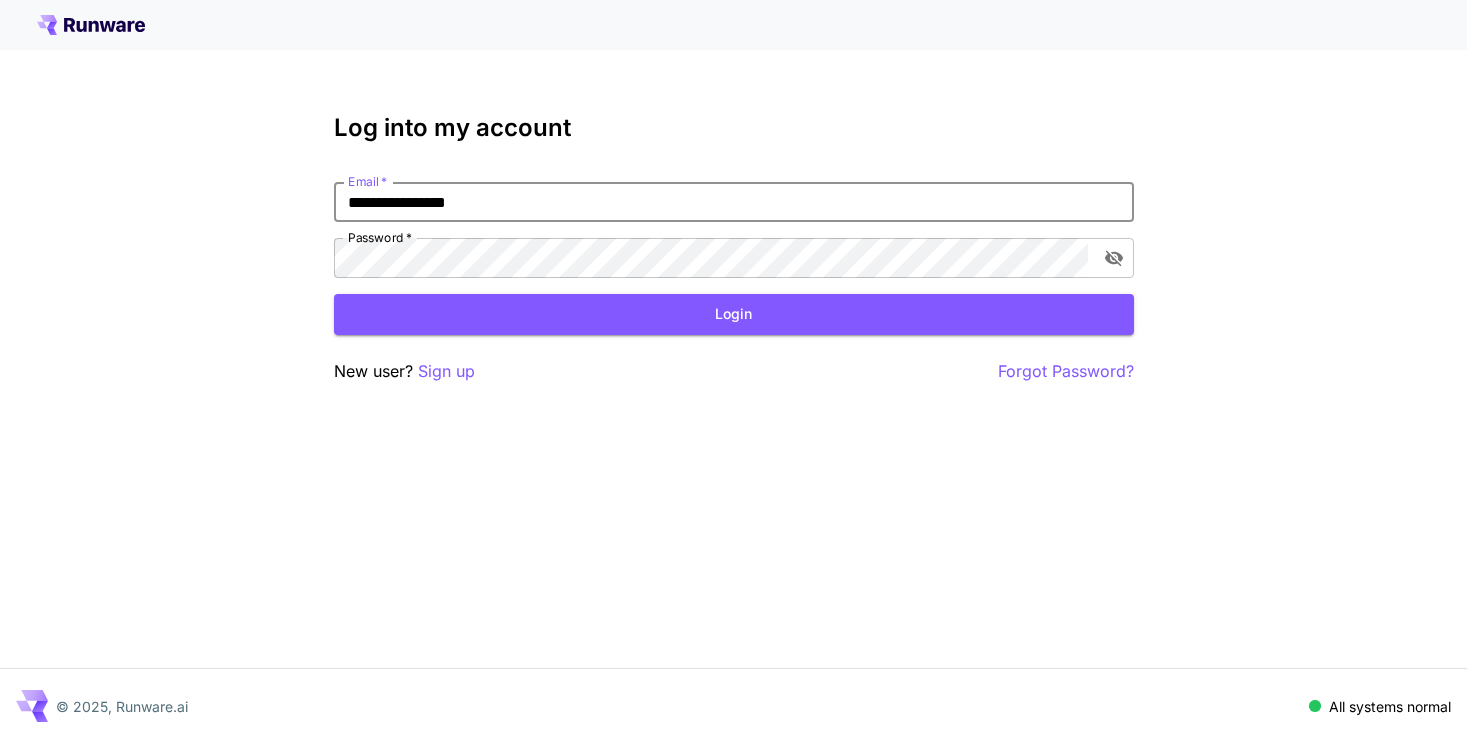 type on "**********" 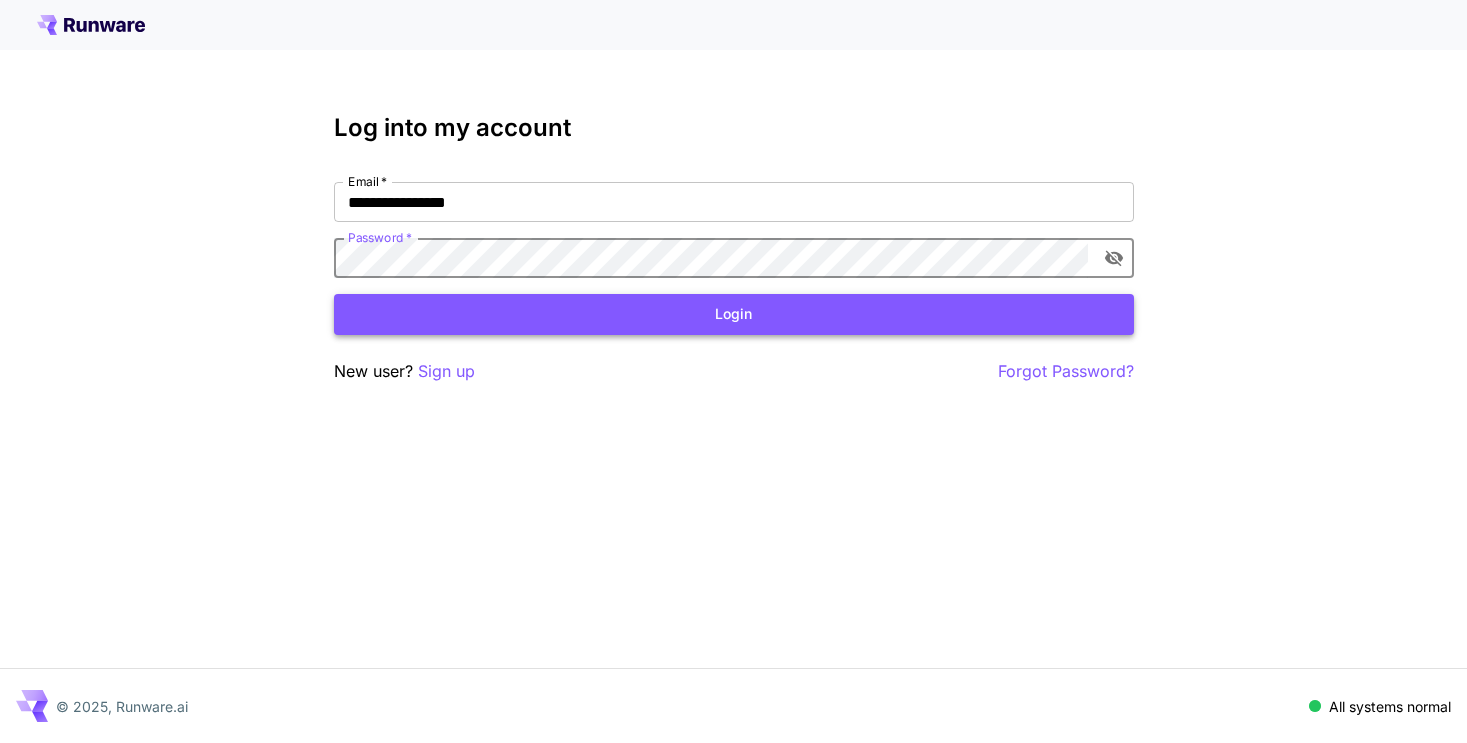 click on "Login" at bounding box center [734, 314] 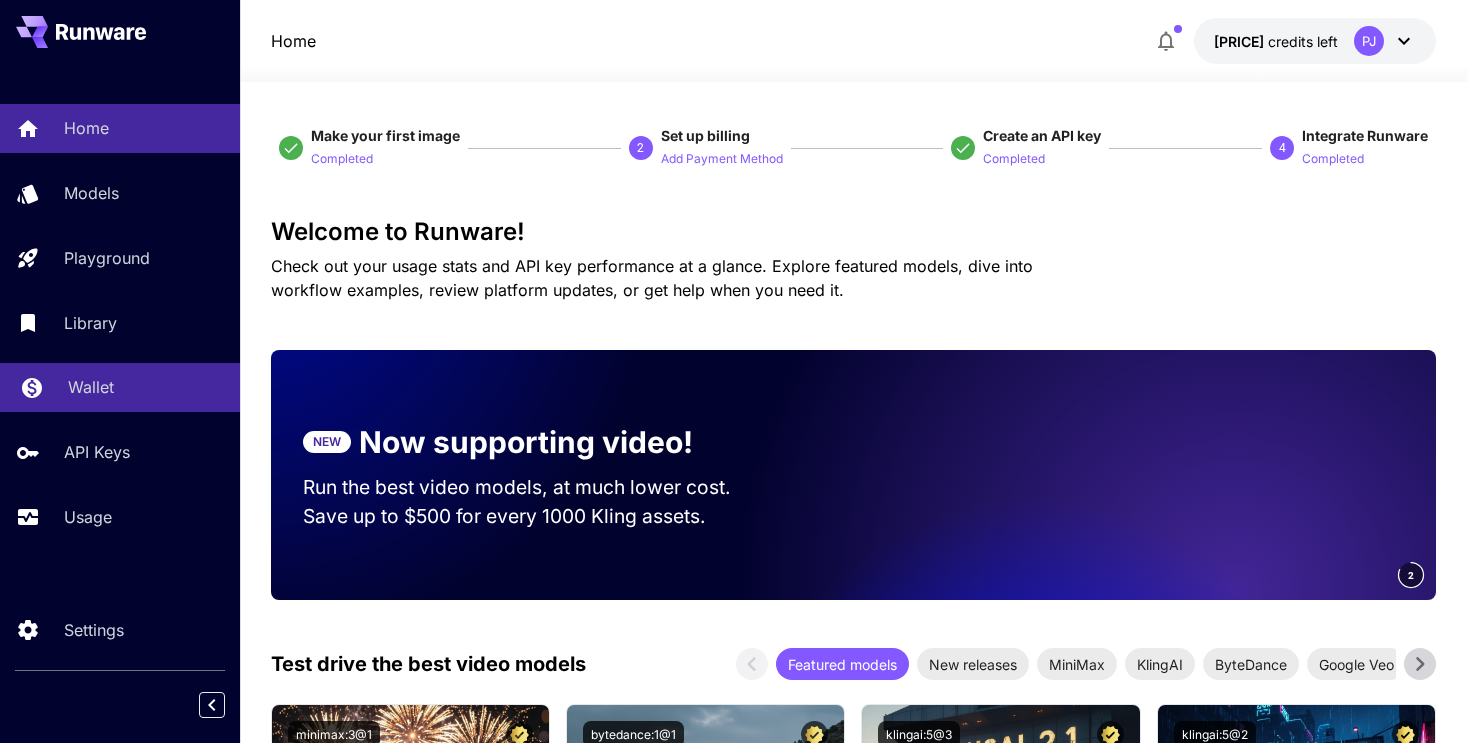 click on "Wallet" at bounding box center (91, 387) 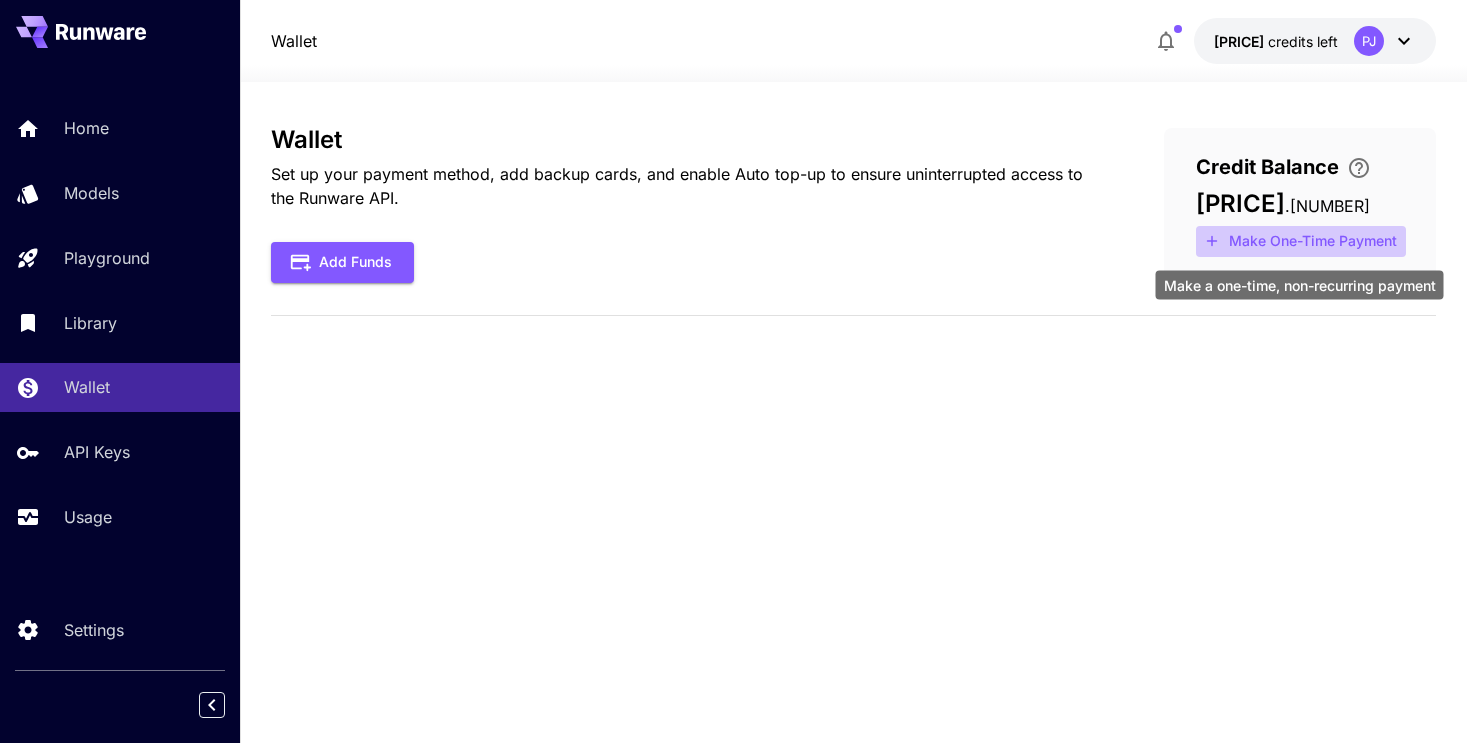 click on "Make One-Time Payment" at bounding box center (1301, 241) 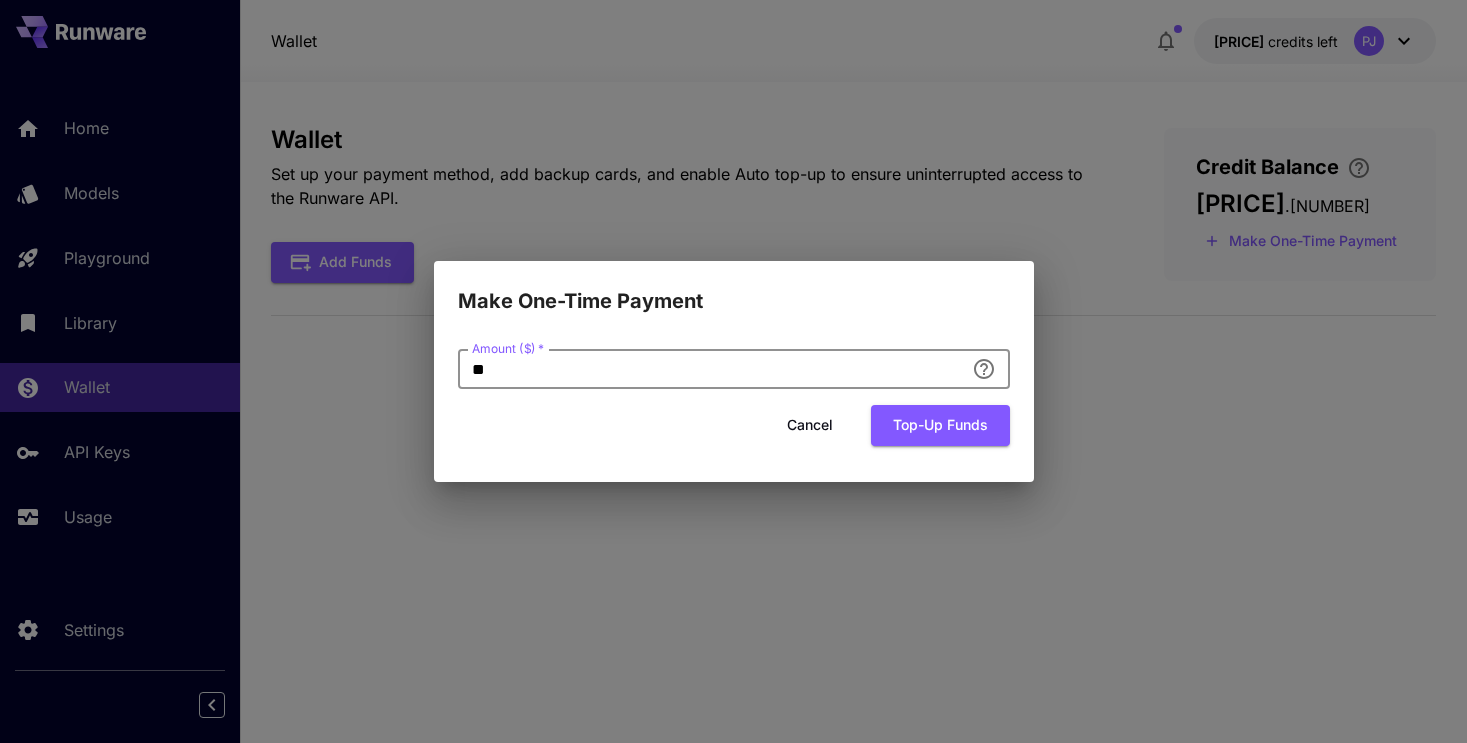 drag, startPoint x: 716, startPoint y: 375, endPoint x: 416, endPoint y: 361, distance: 300.32648 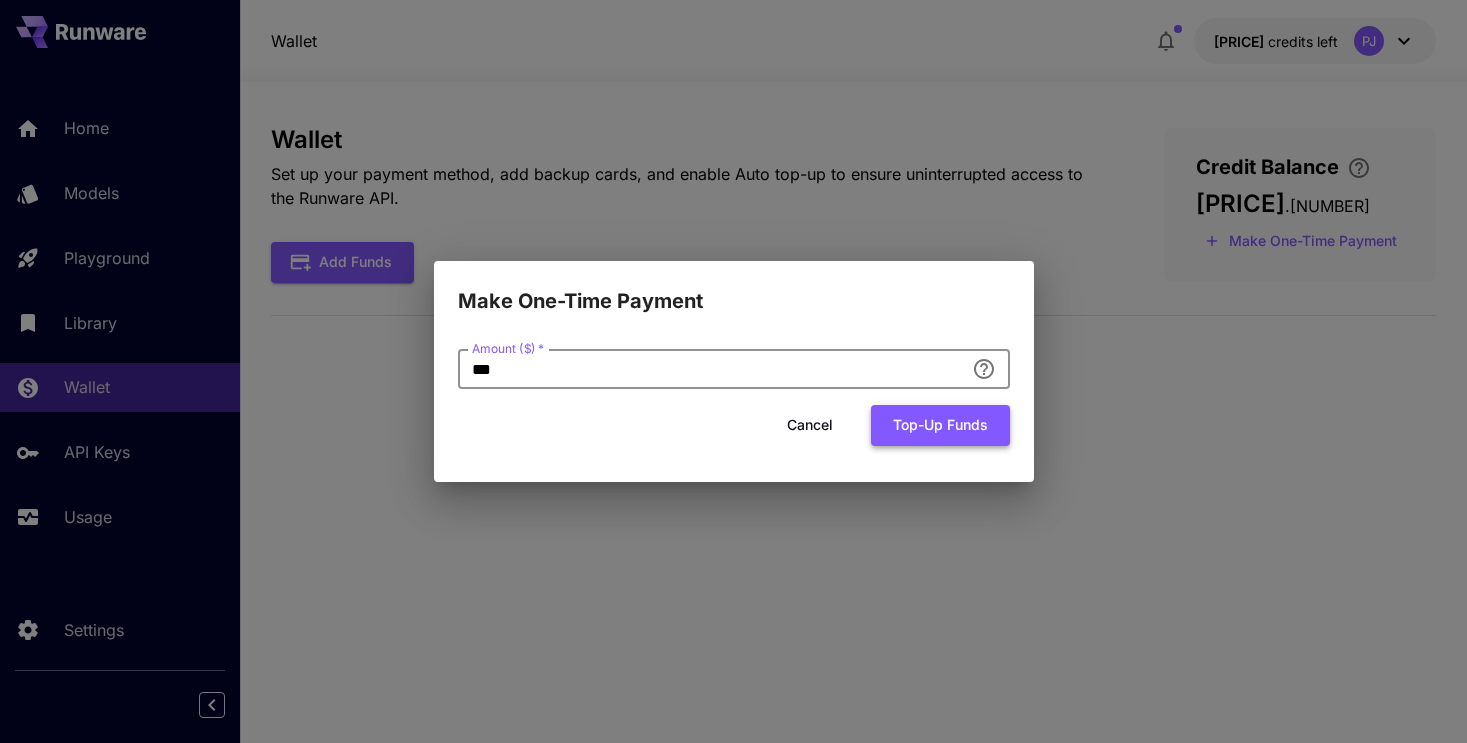 type on "***" 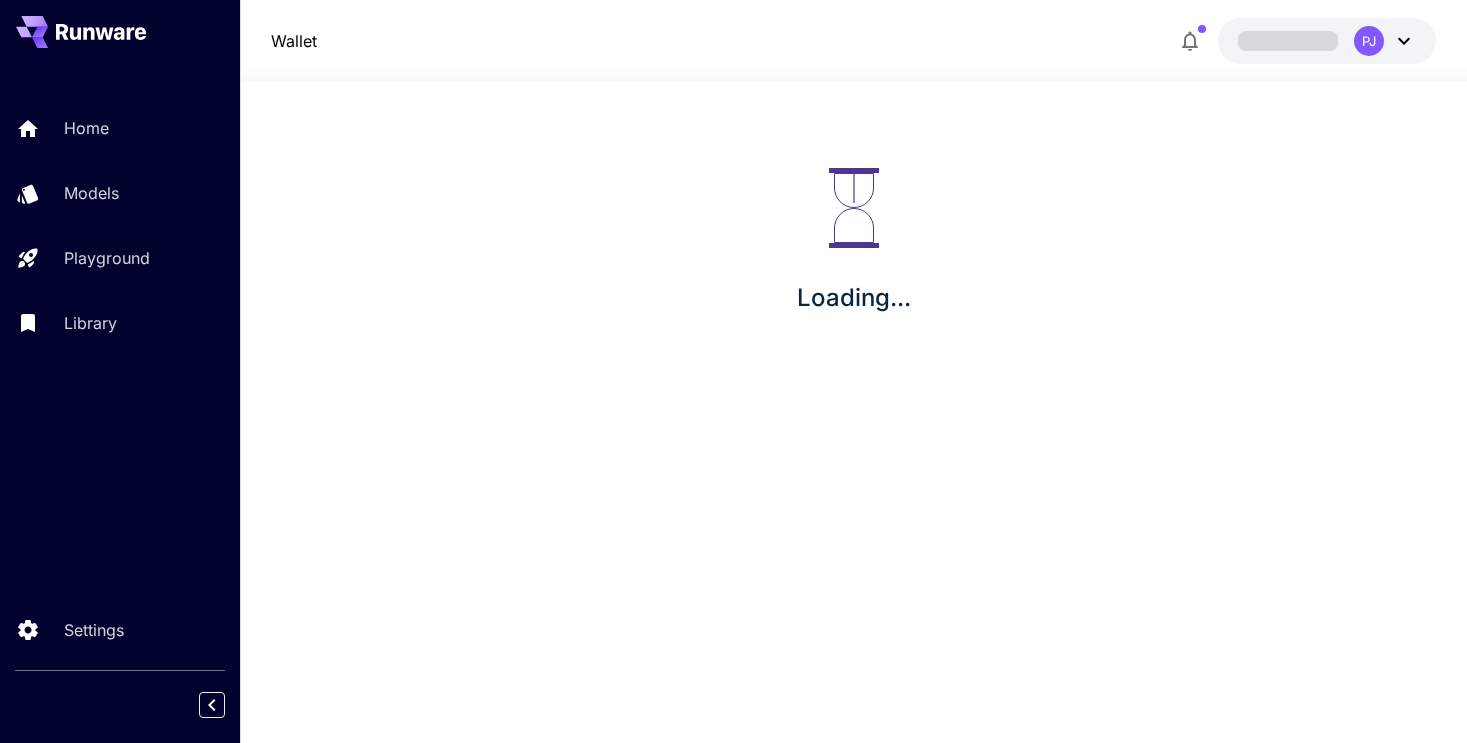 scroll, scrollTop: 0, scrollLeft: 0, axis: both 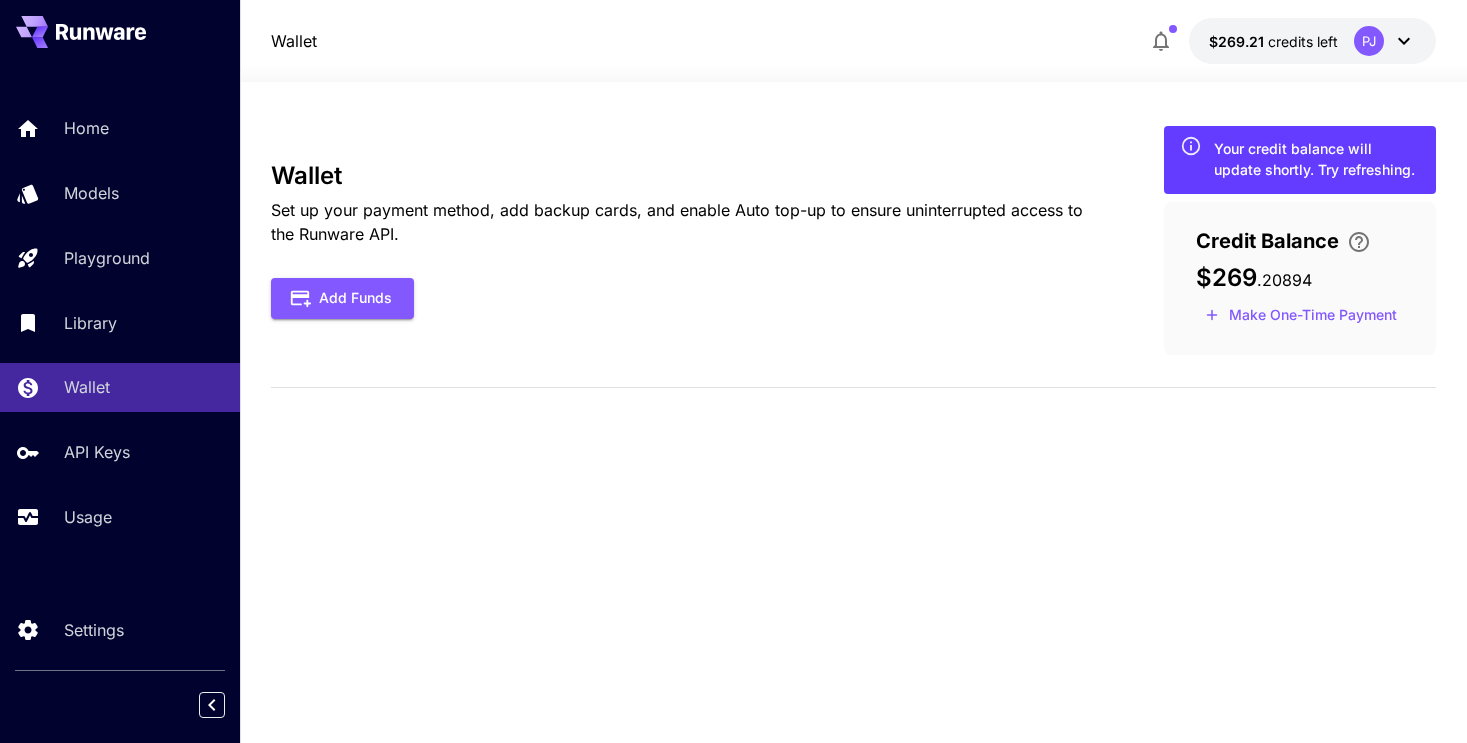 click 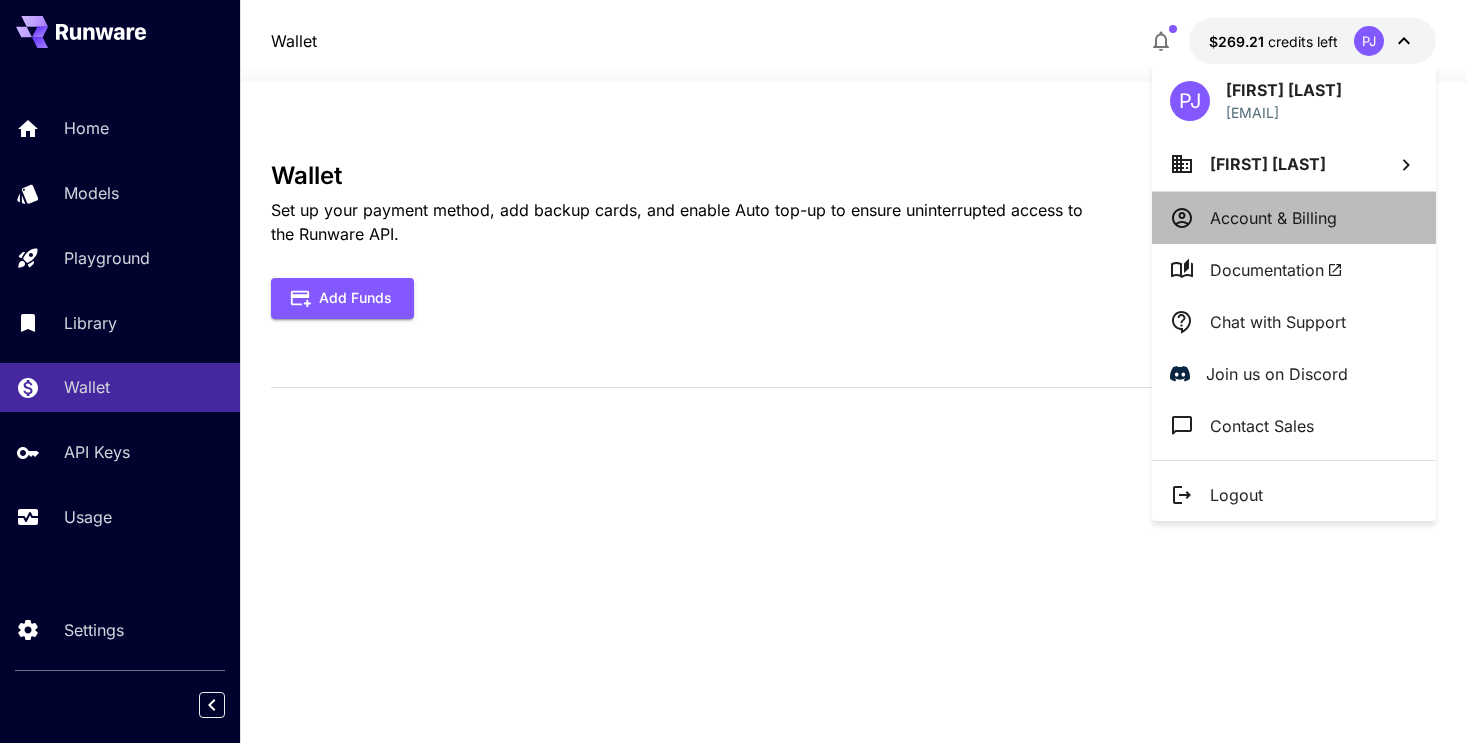 click on "Account & Billing" at bounding box center (1294, 218) 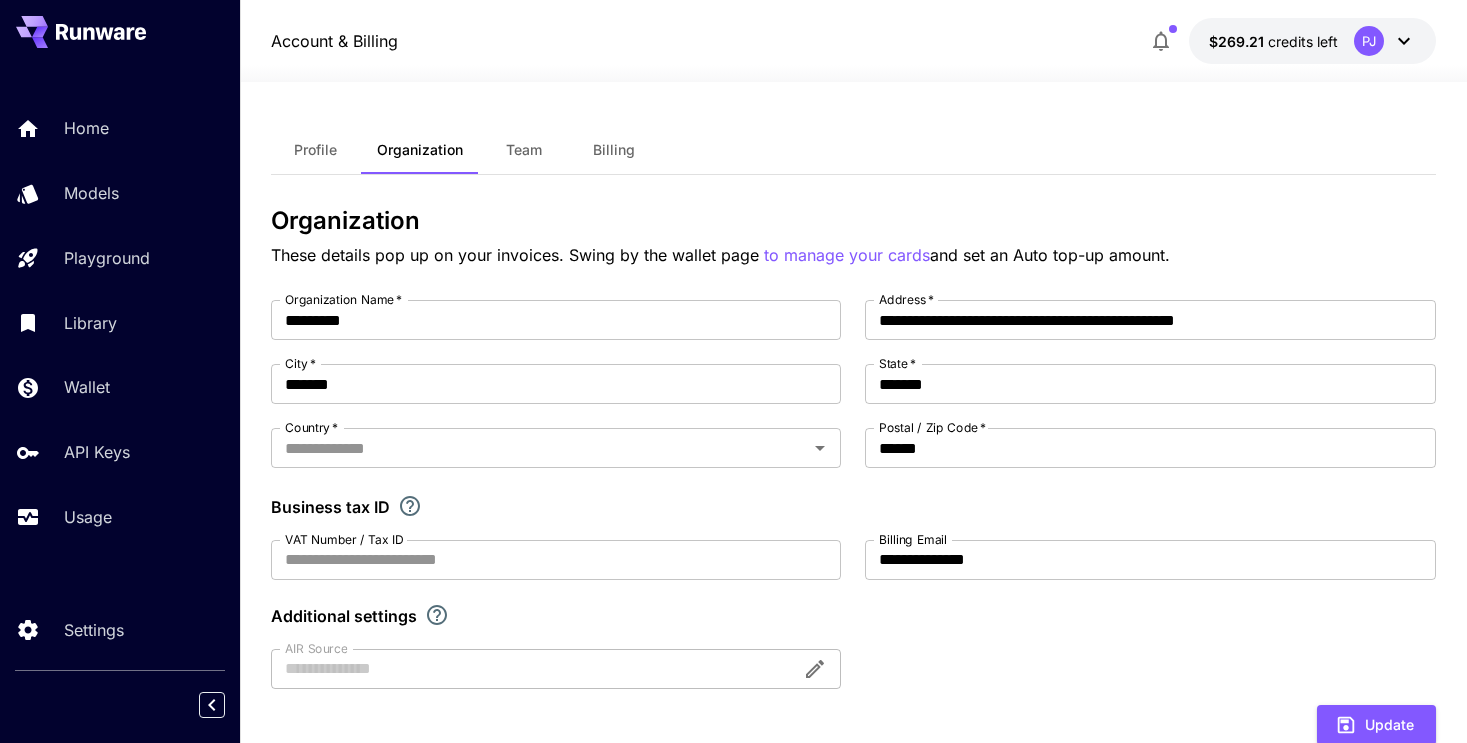 type on "*****" 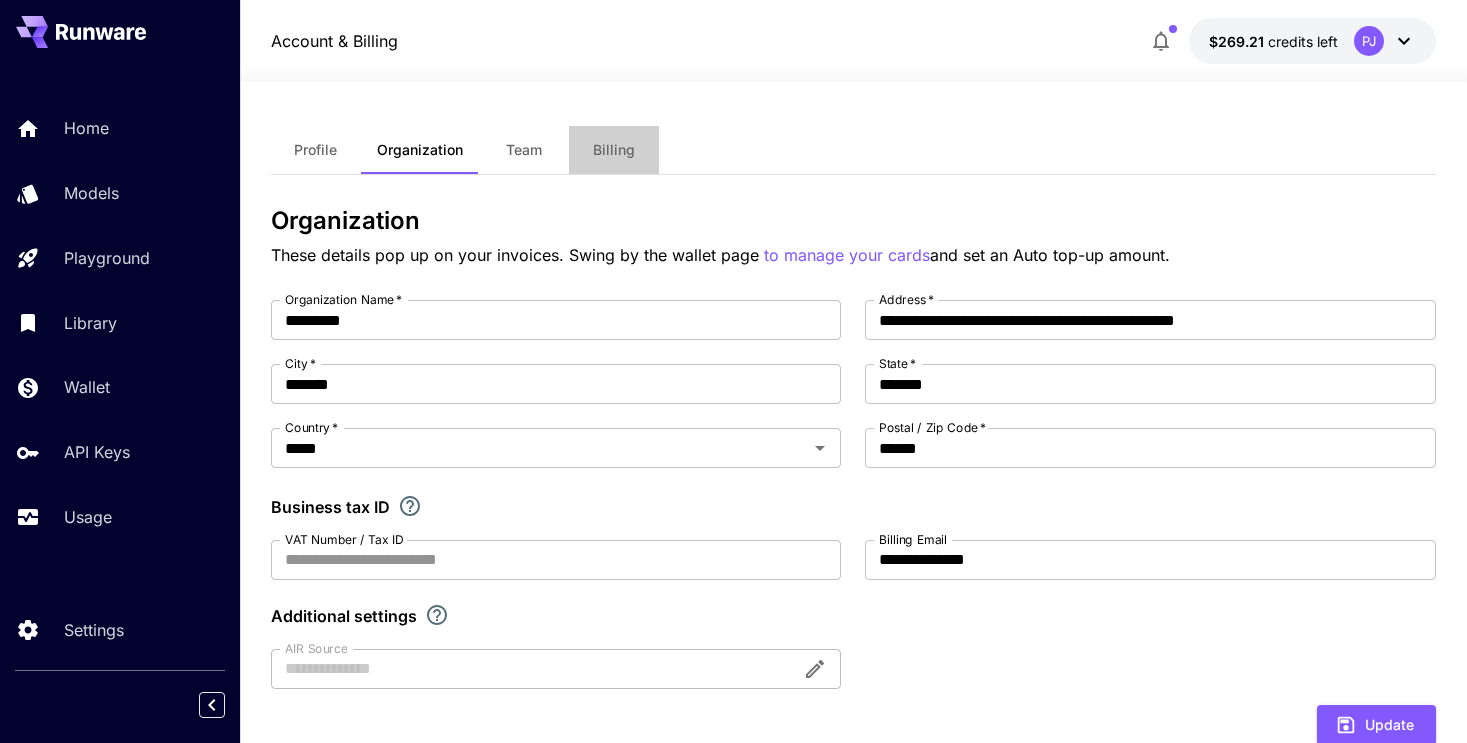 click on "Billing" at bounding box center [614, 150] 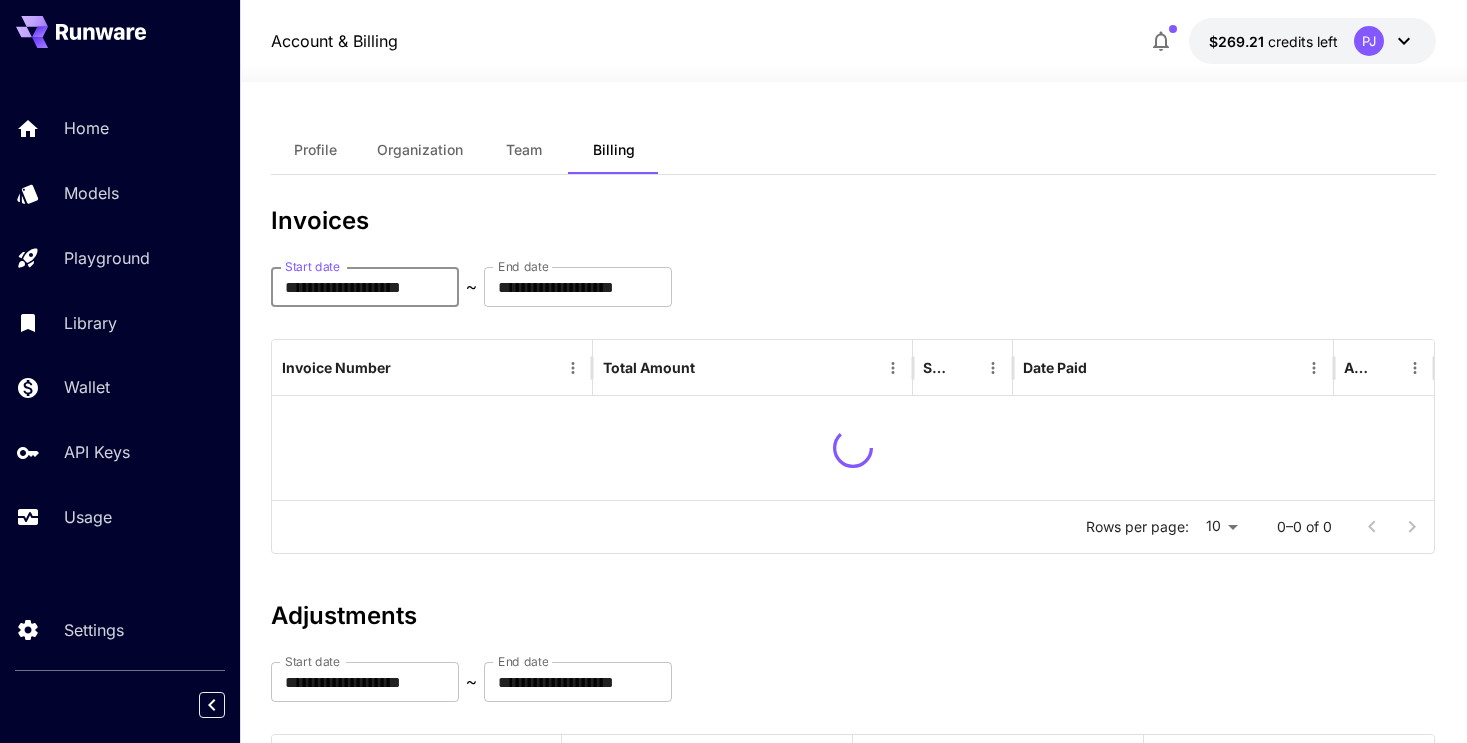 click on "**********" at bounding box center (365, 287) 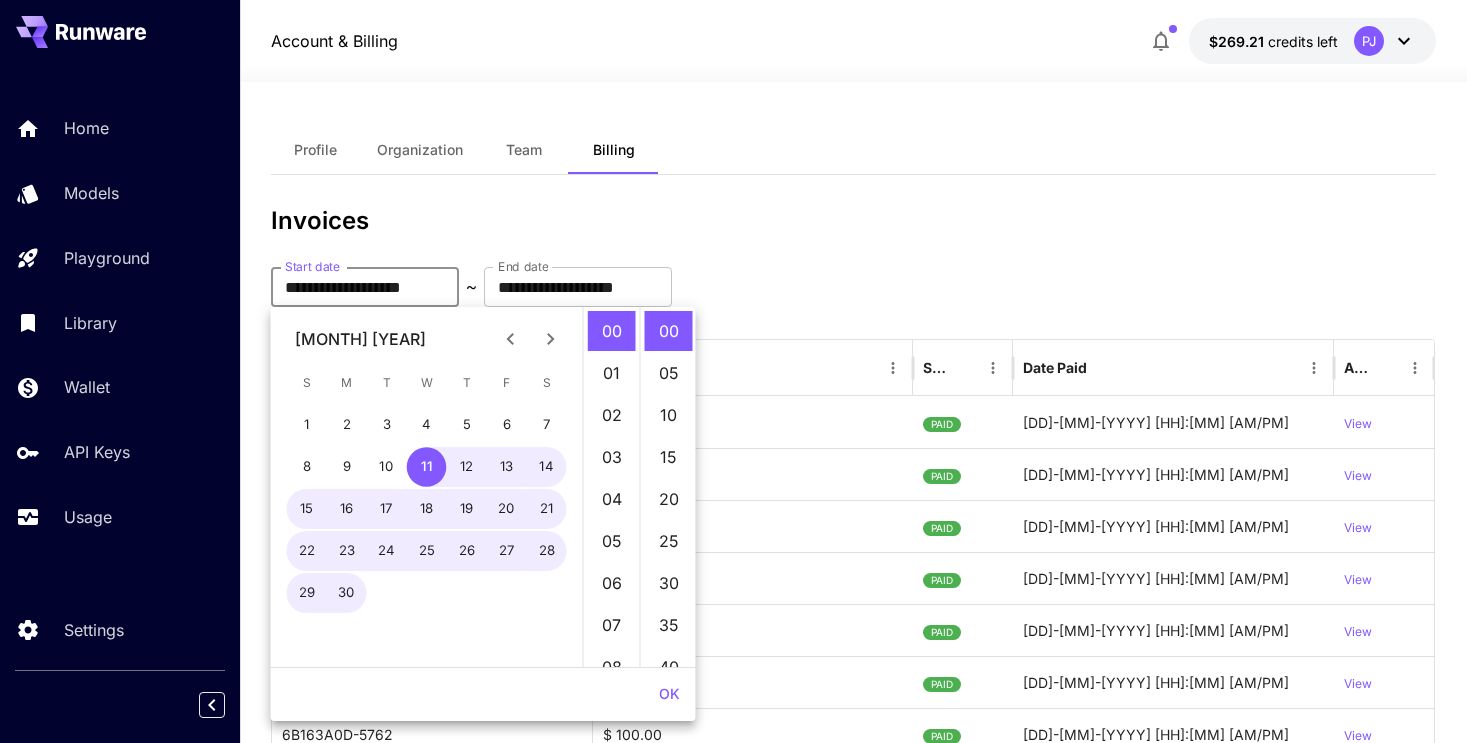 click 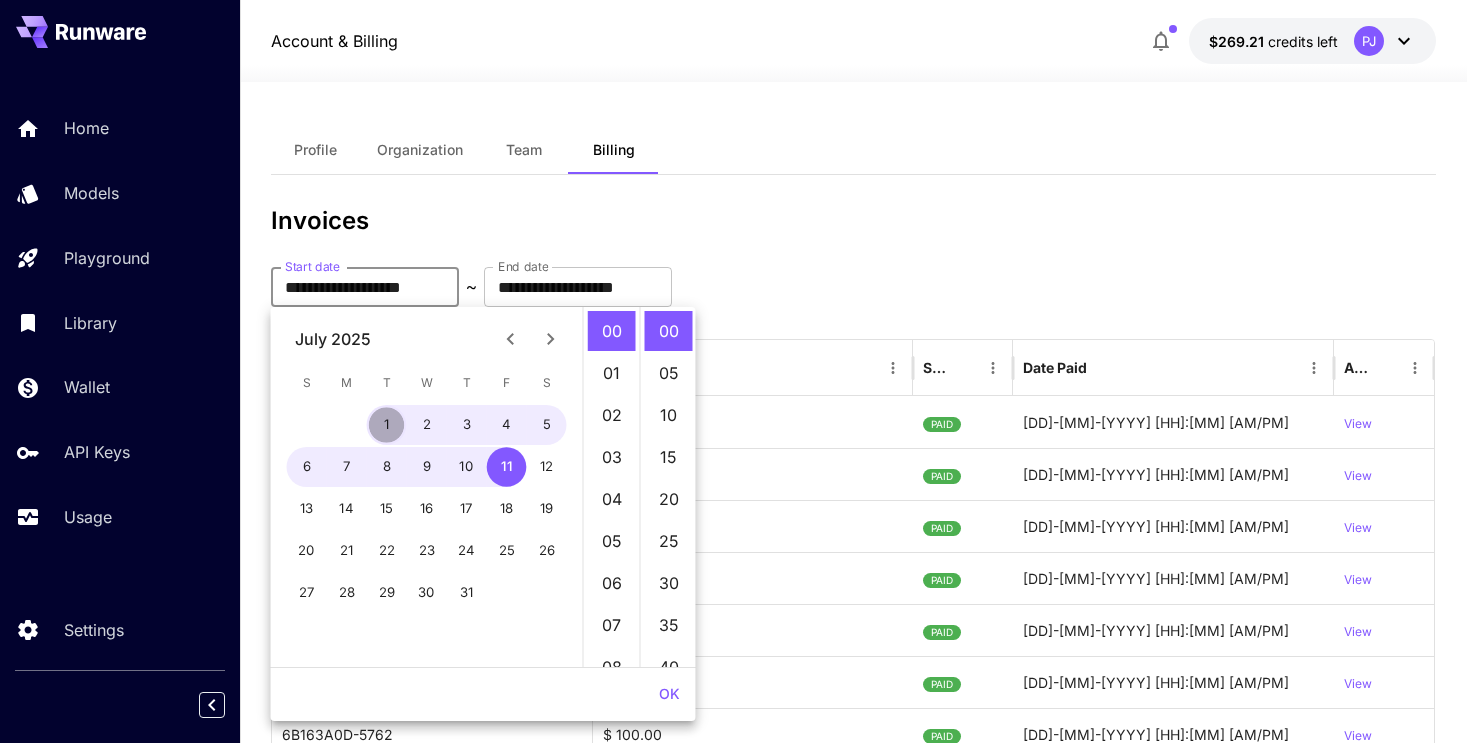 click on "1" at bounding box center [387, 425] 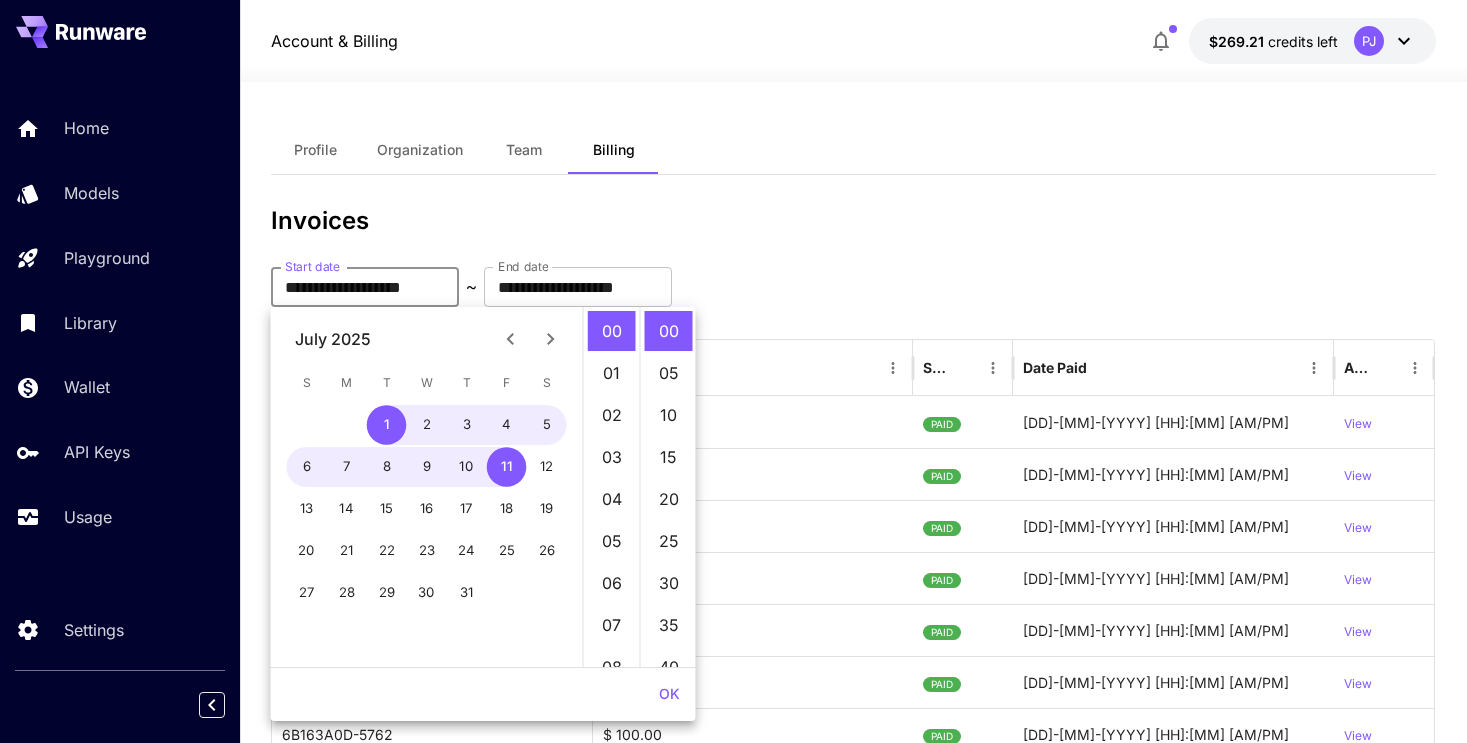 click 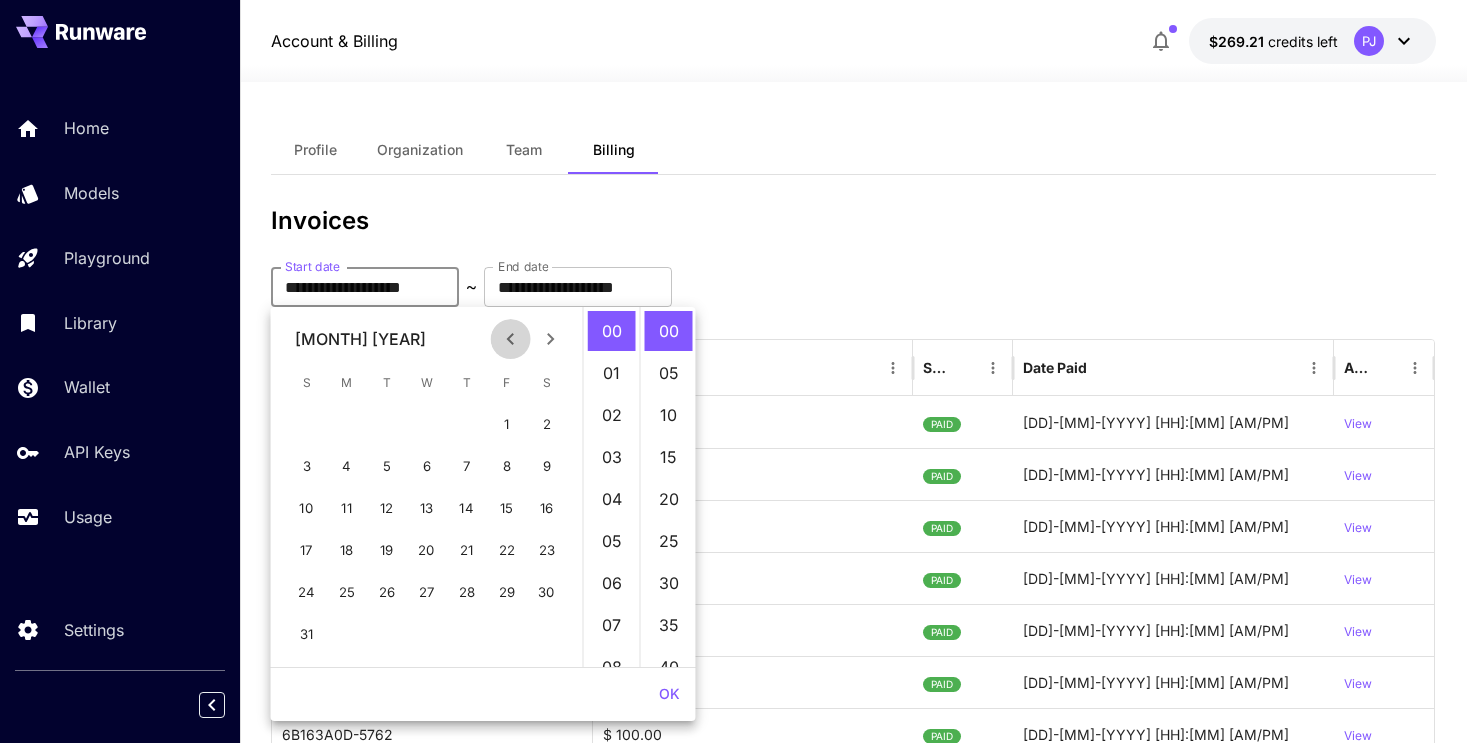 click 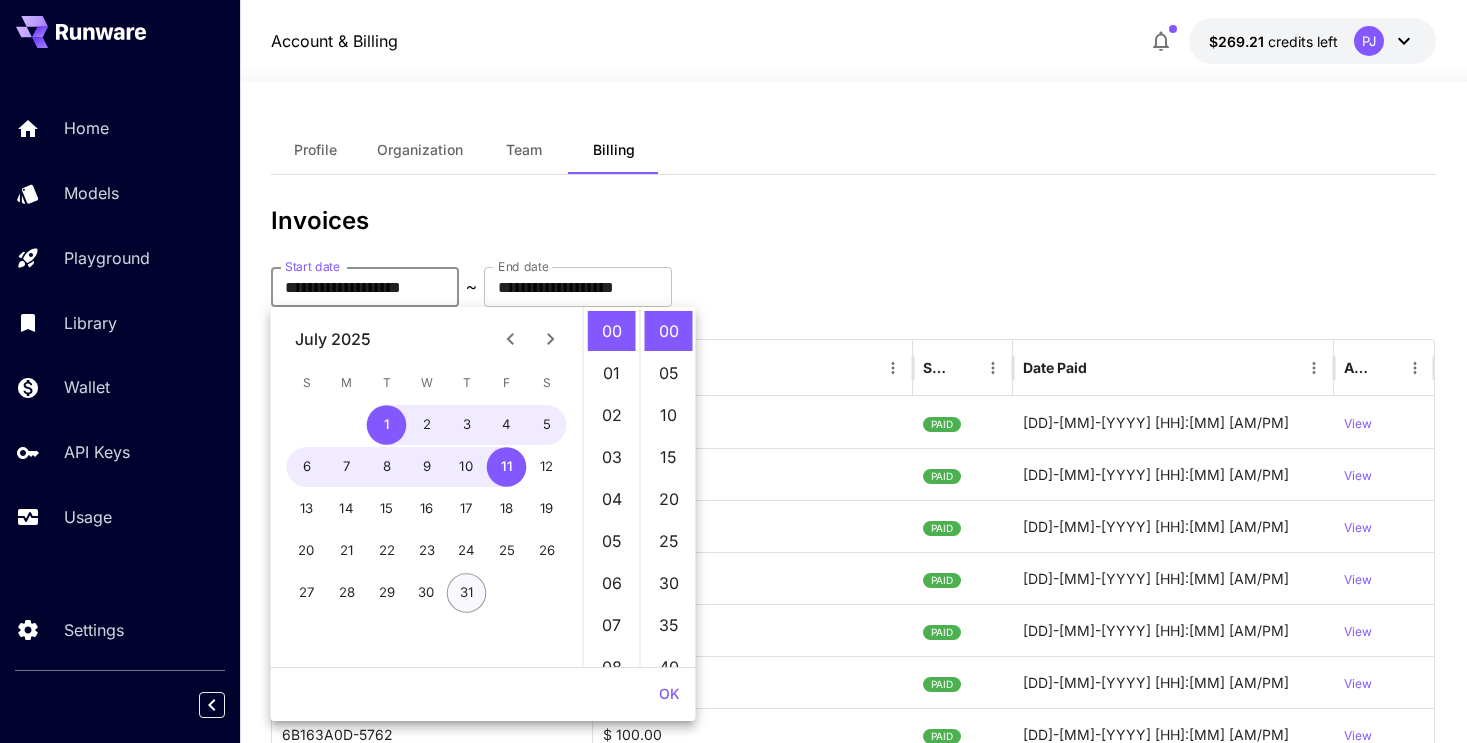 click on "31" at bounding box center (467, 593) 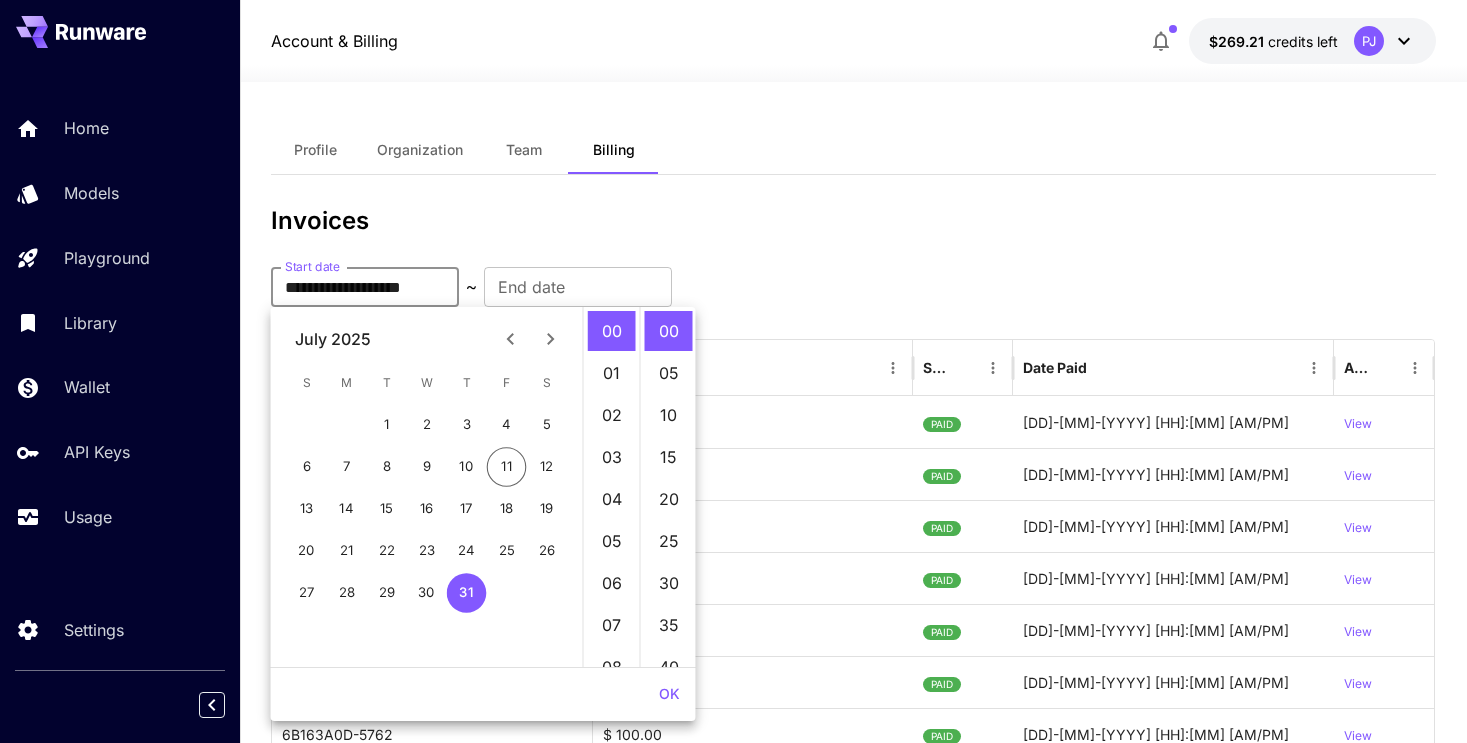 click on "OK" at bounding box center (669, 694) 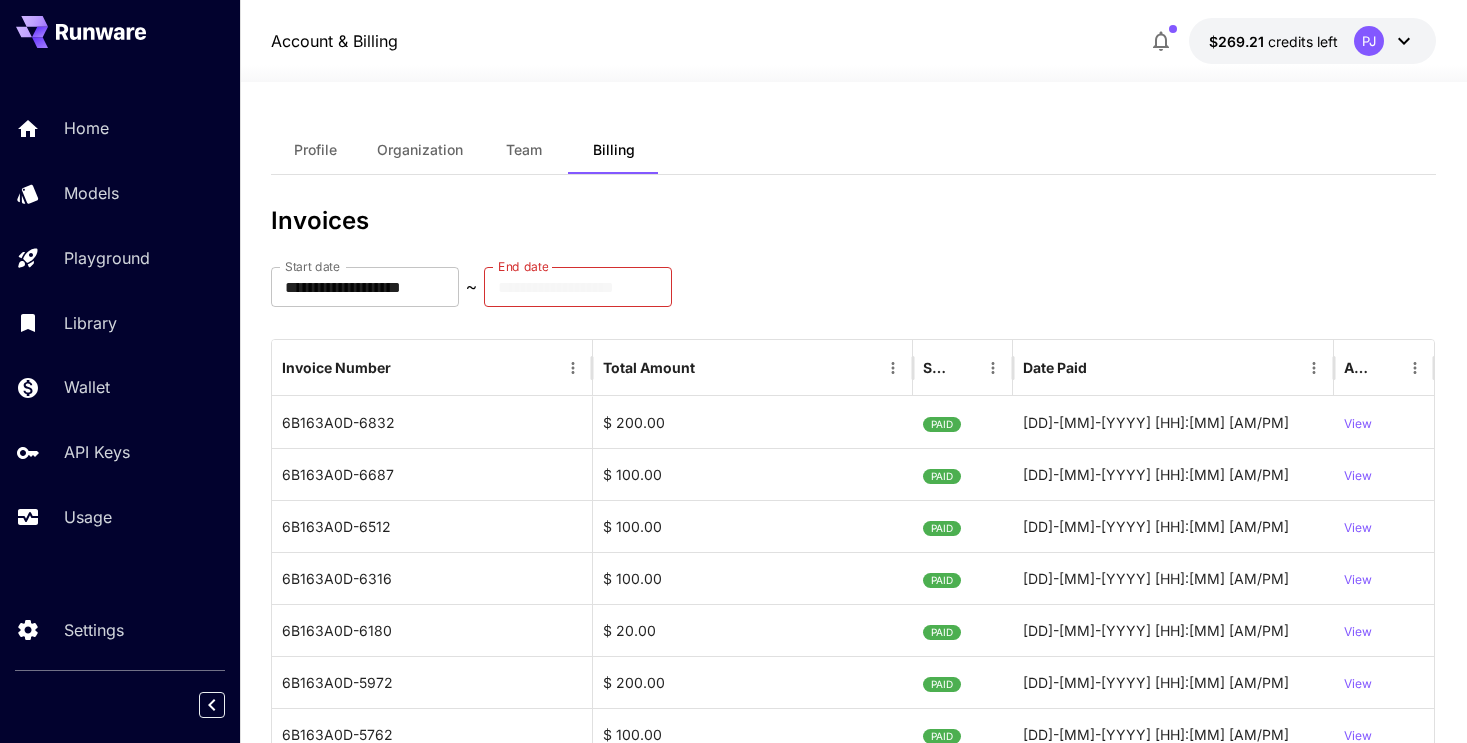 type on "**********" 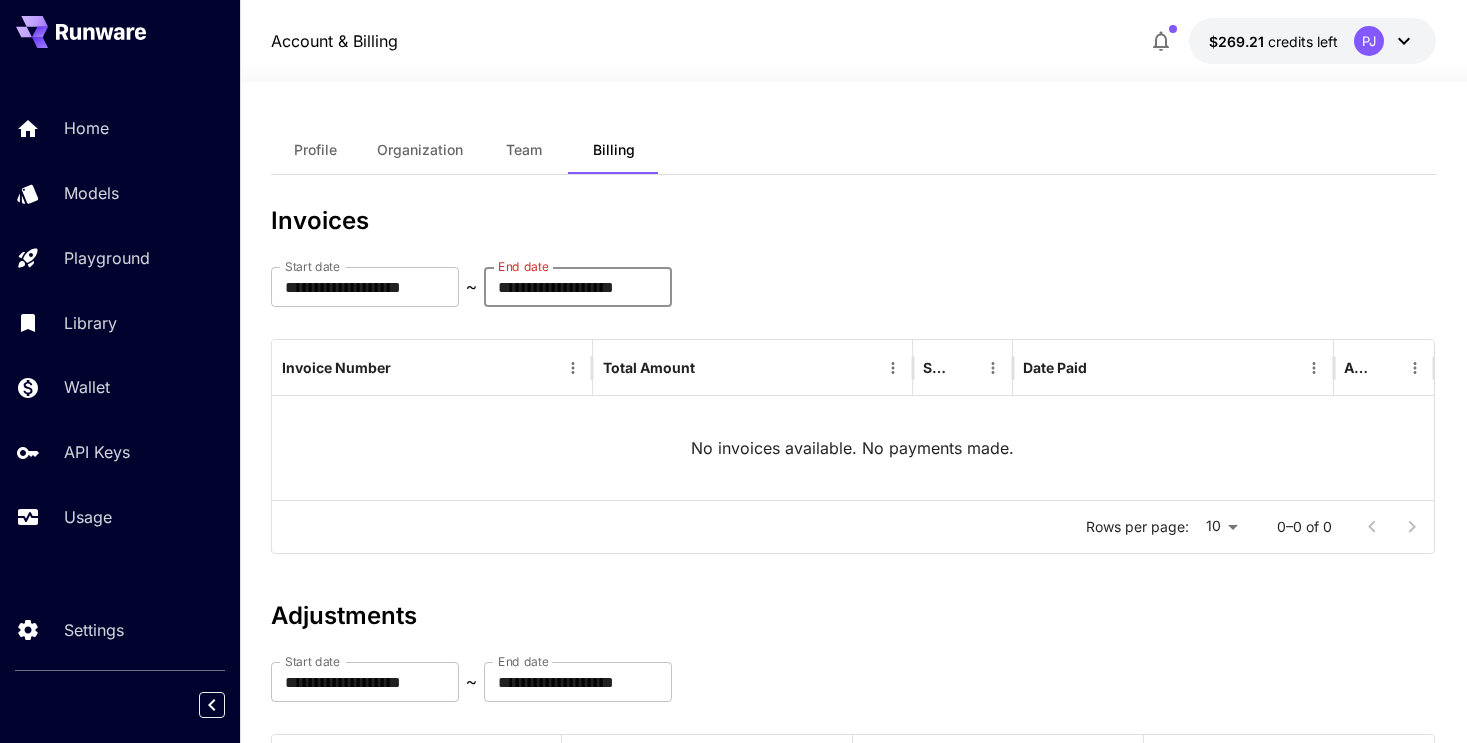 click on "**********" at bounding box center [578, 287] 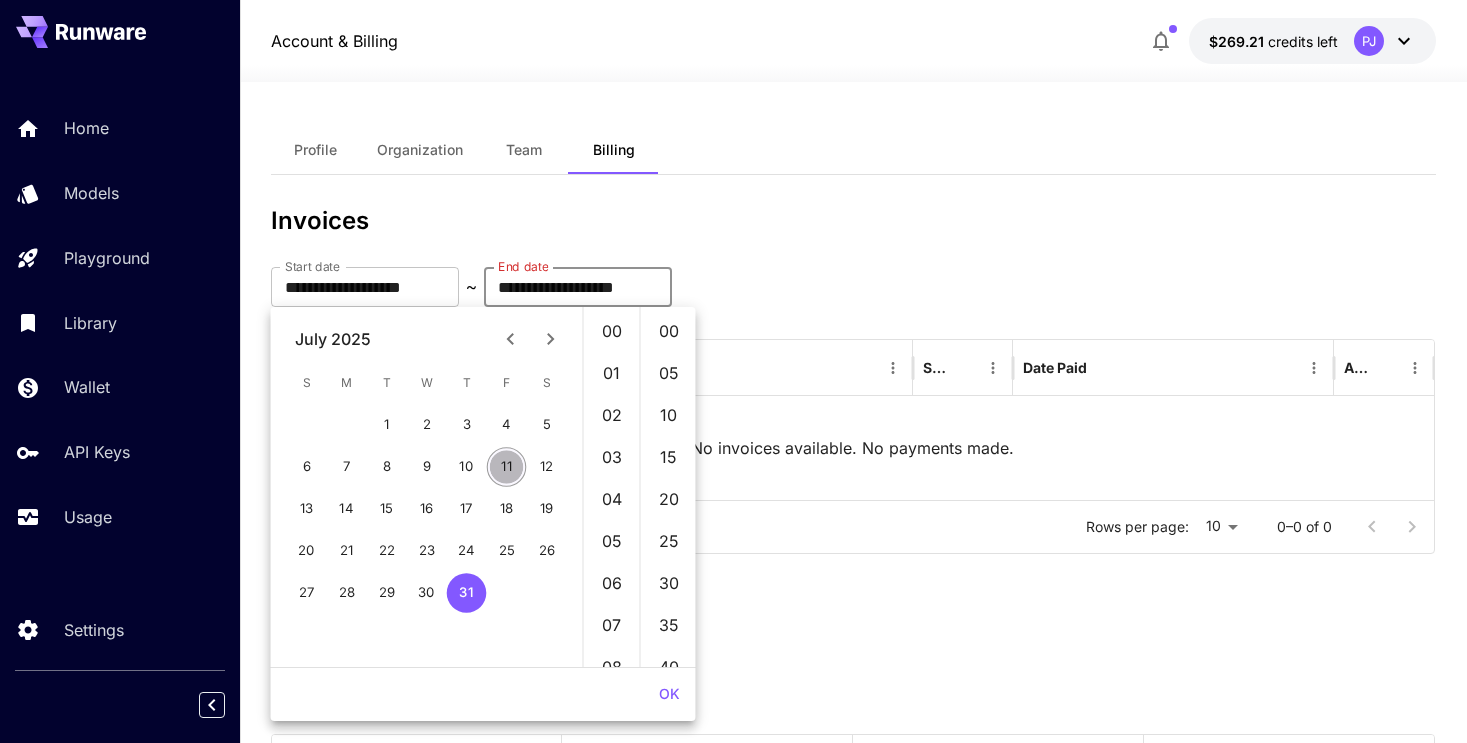 click on "11" at bounding box center [507, 467] 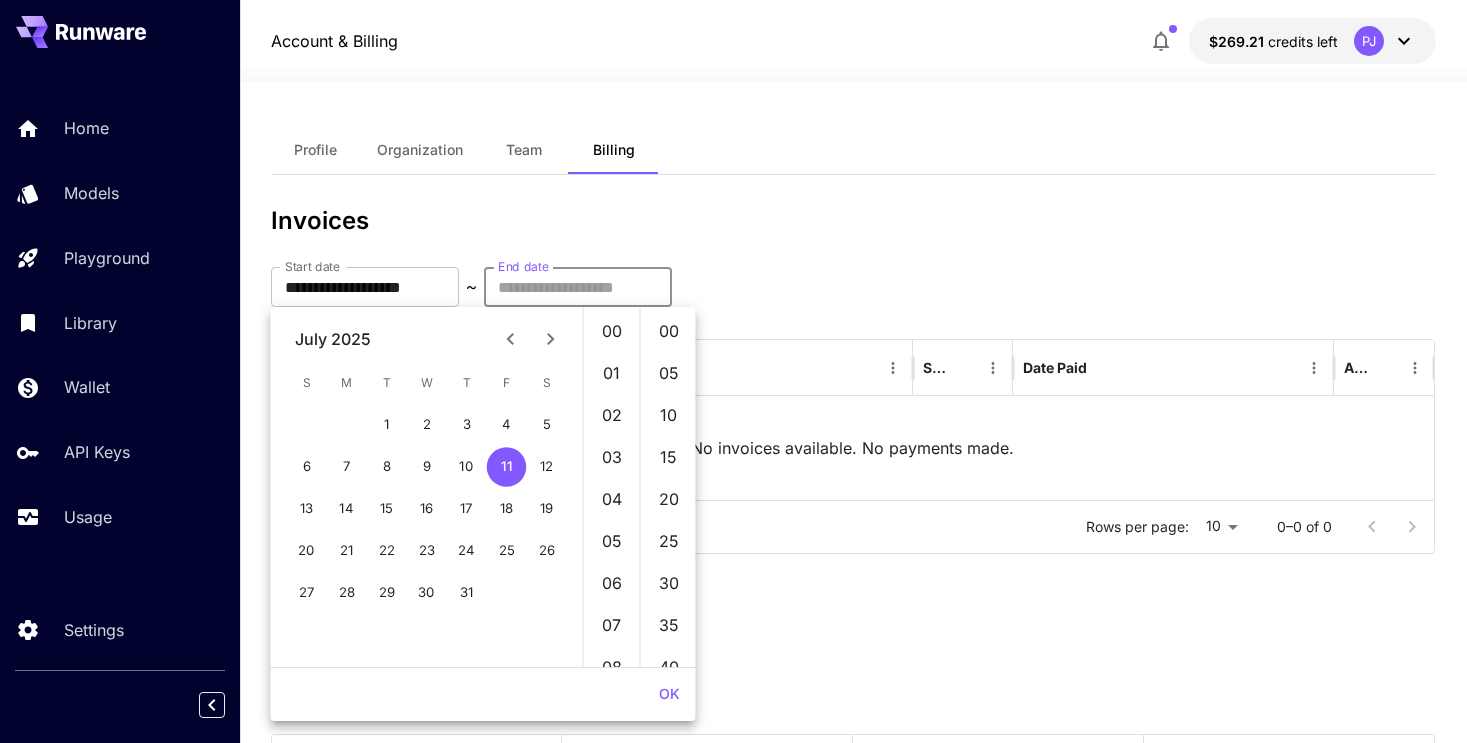 click on "OK" at bounding box center (669, 694) 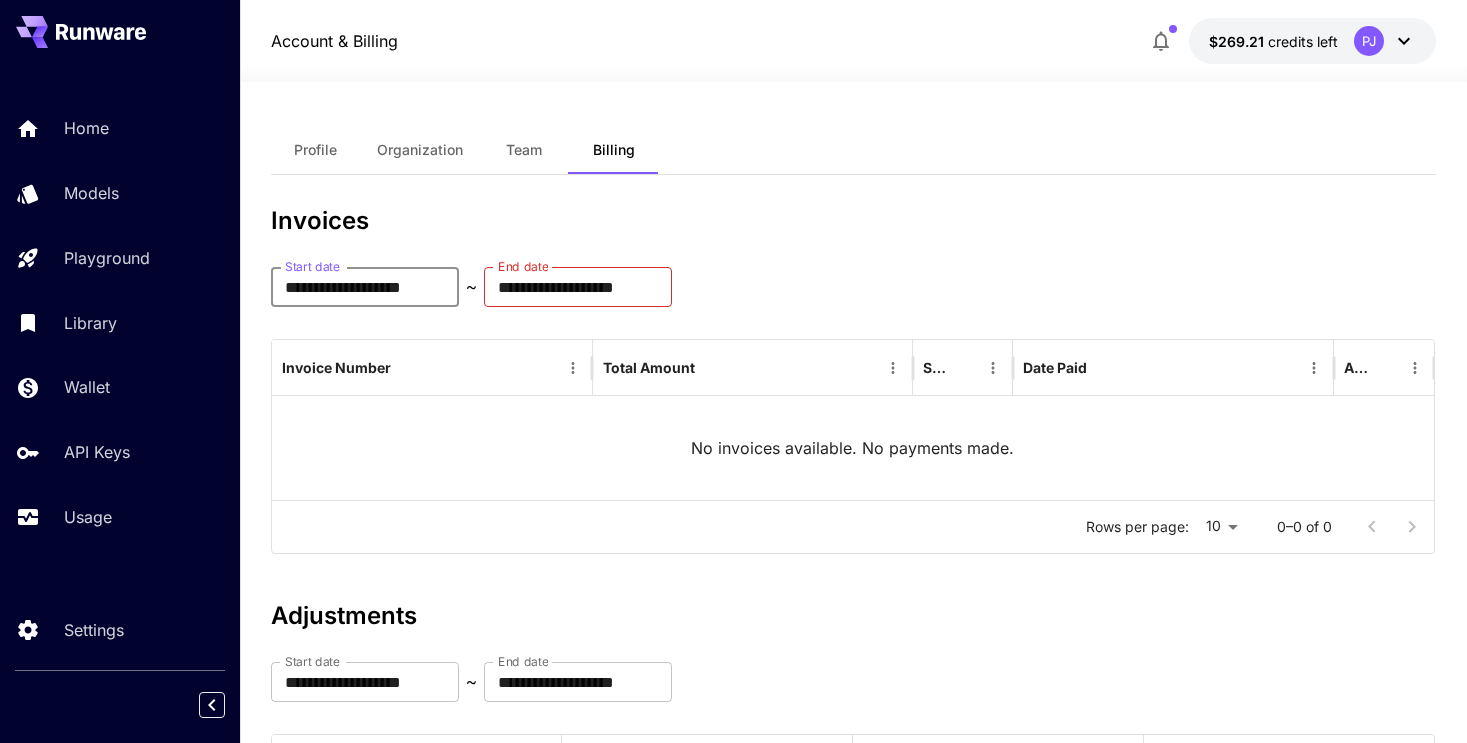 click on "**********" at bounding box center (365, 287) 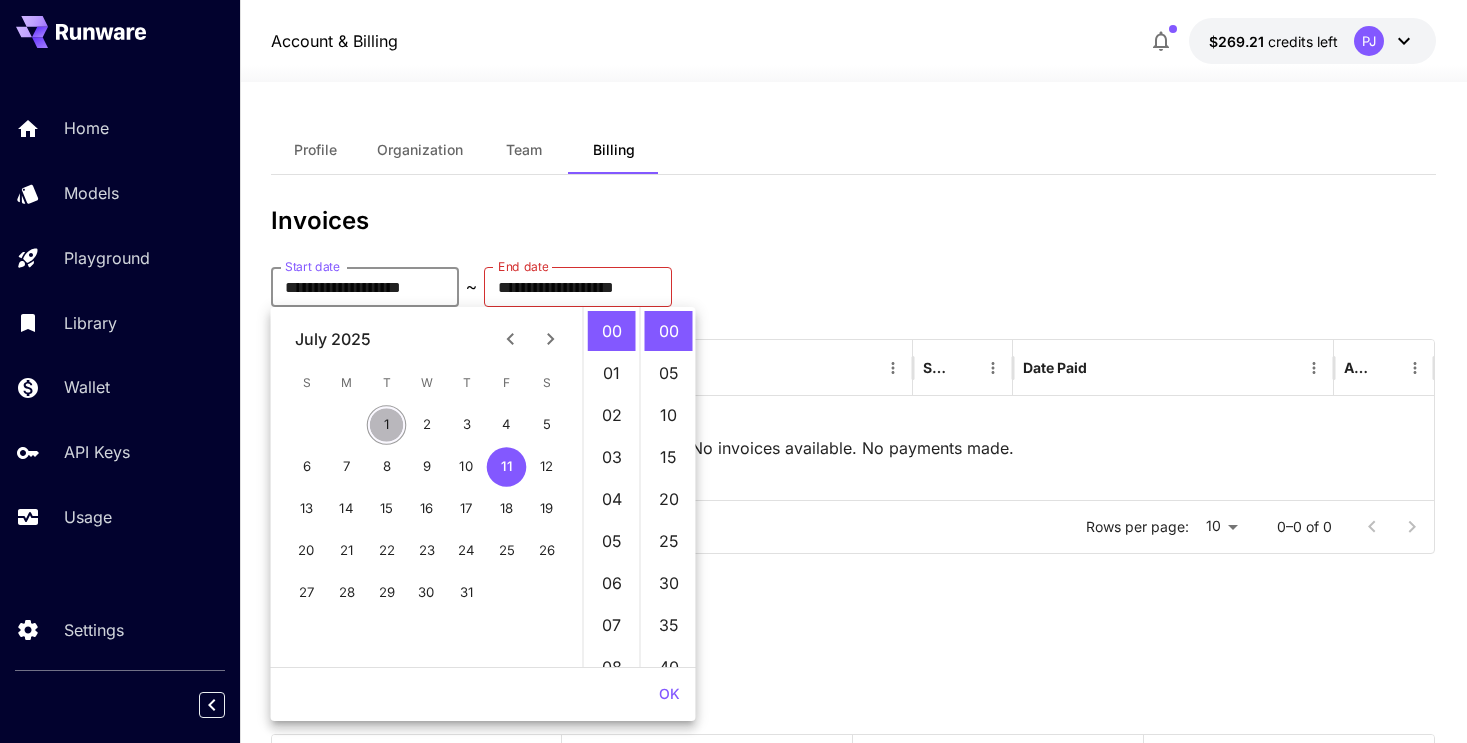 click on "1" at bounding box center (387, 425) 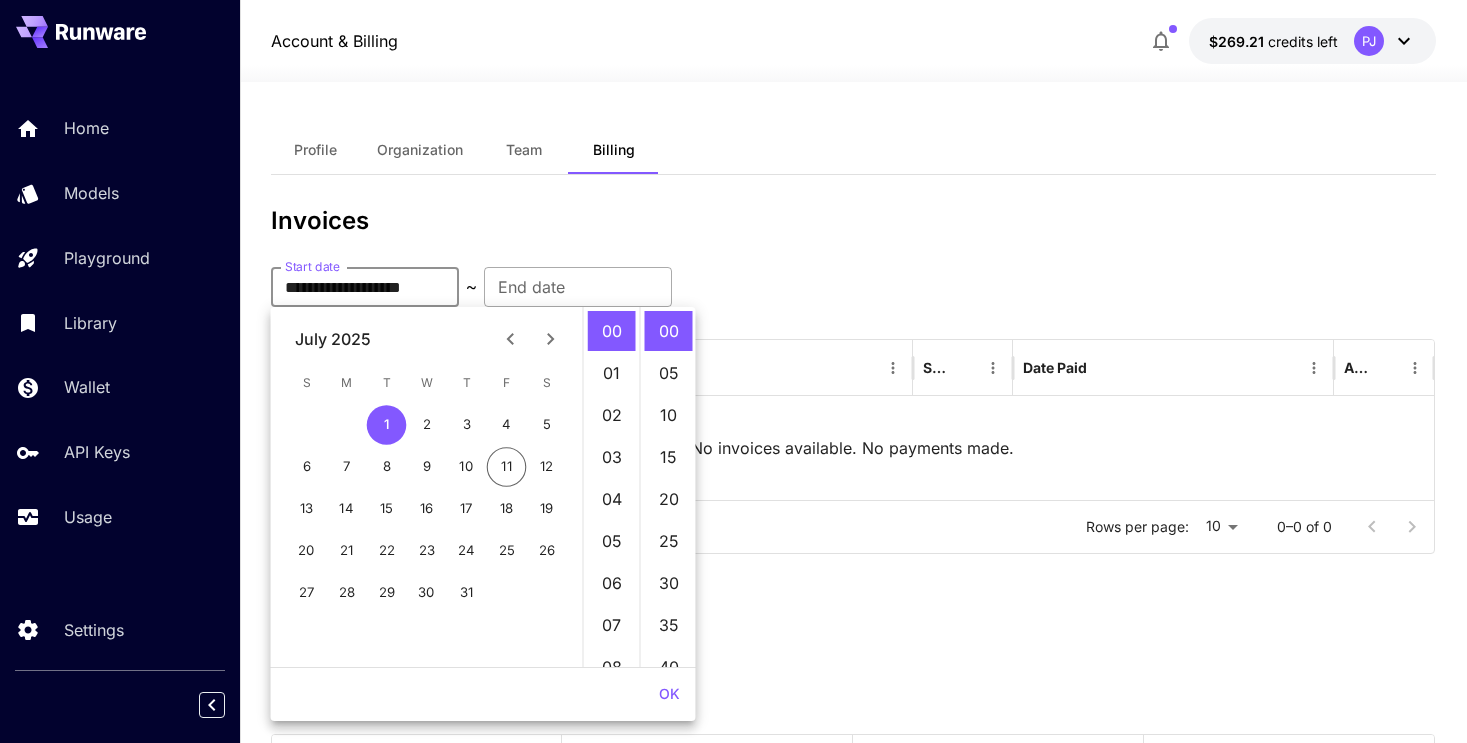 type on "**********" 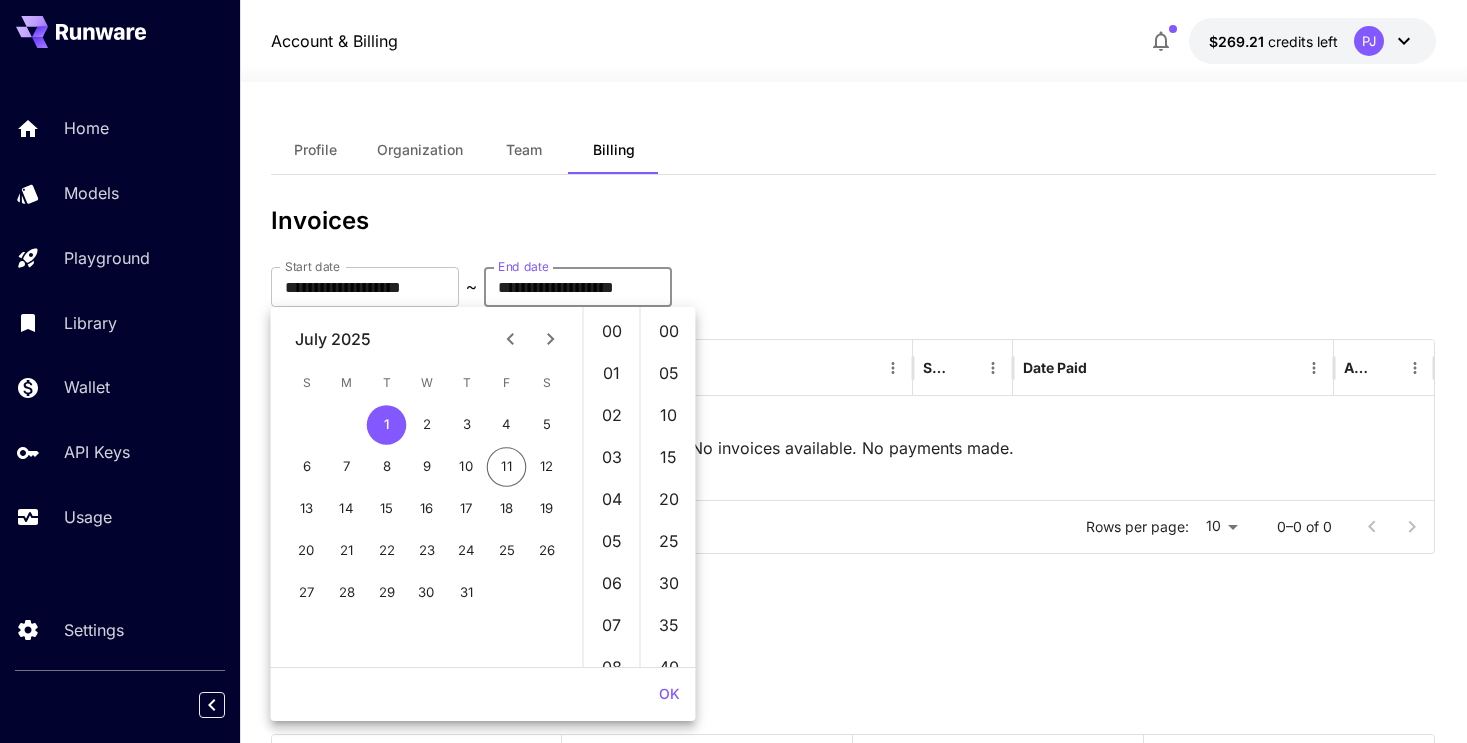 click on "**********" at bounding box center [578, 287] 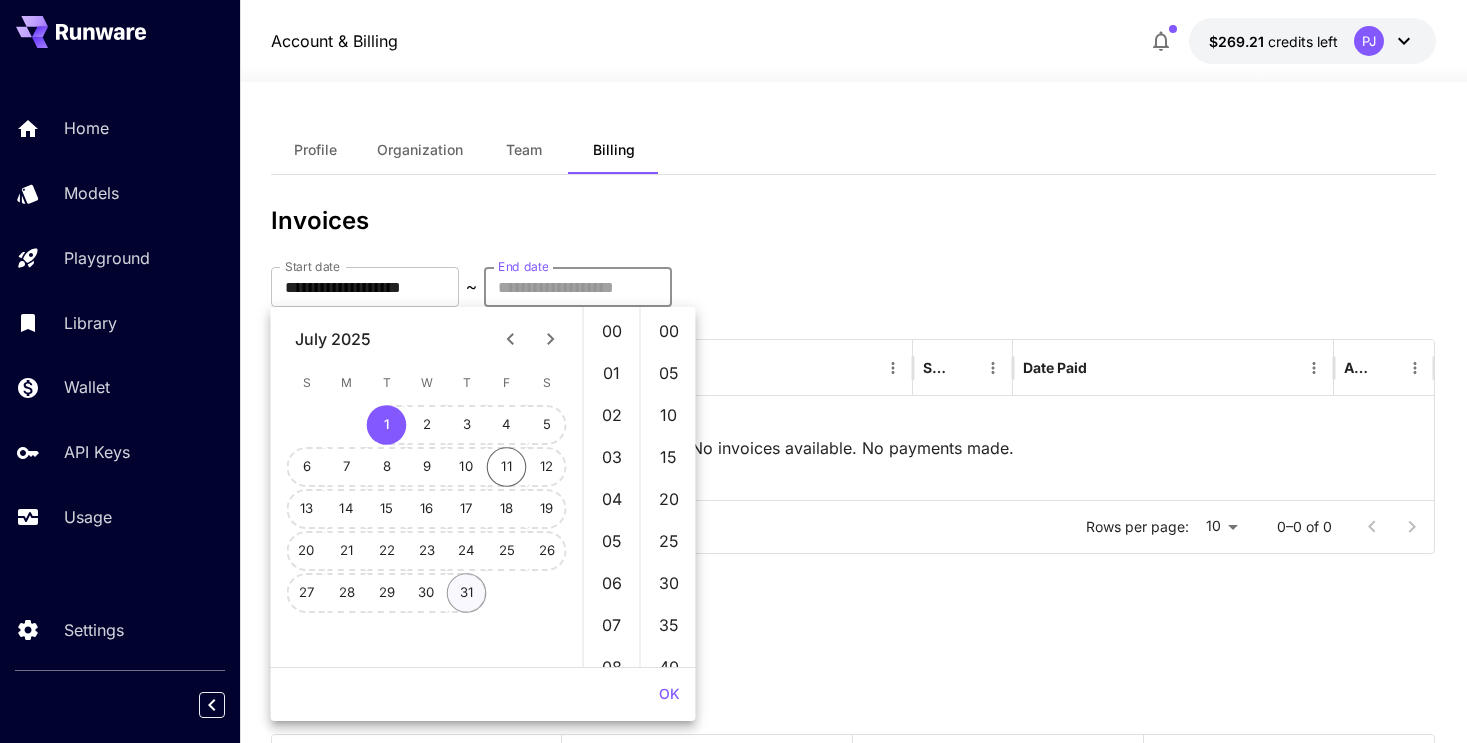 click on "31" at bounding box center (467, 593) 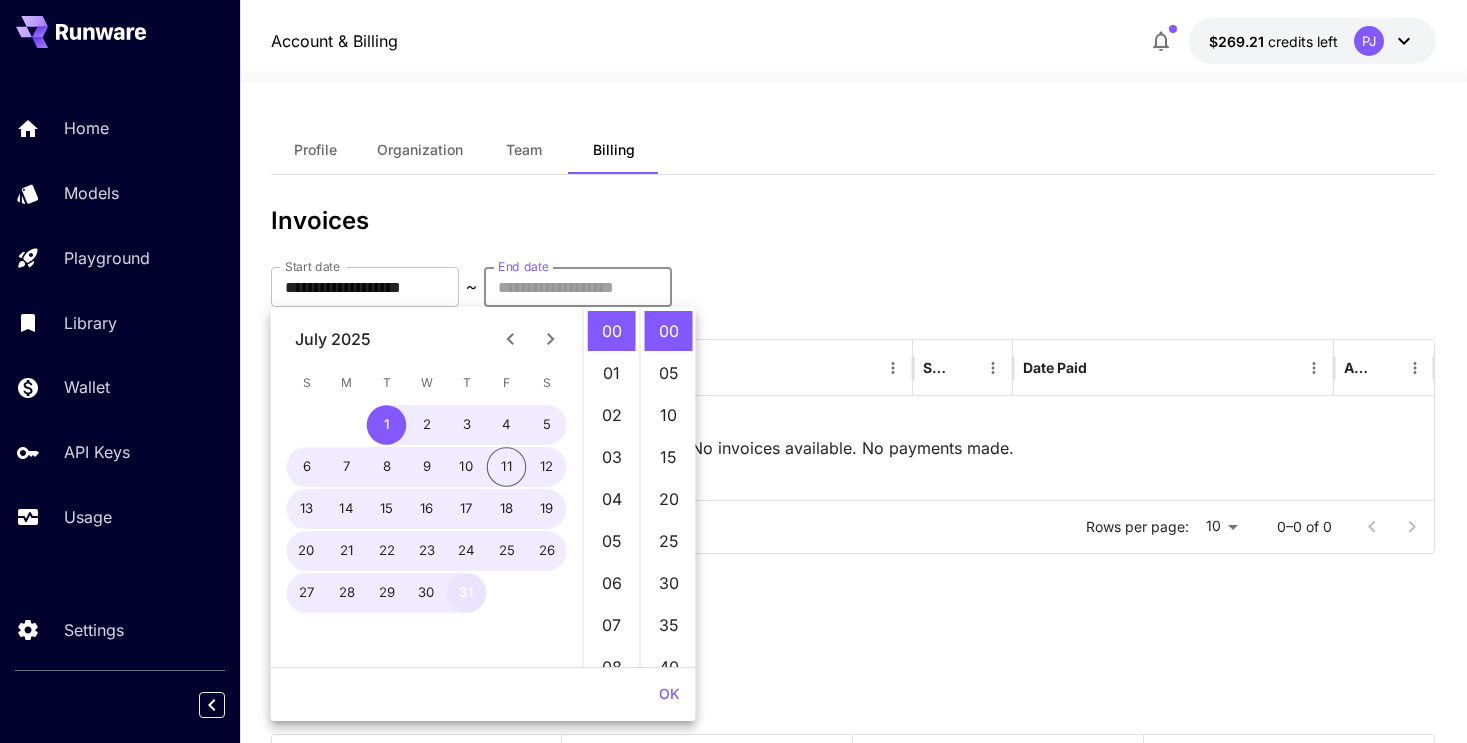 type on "**********" 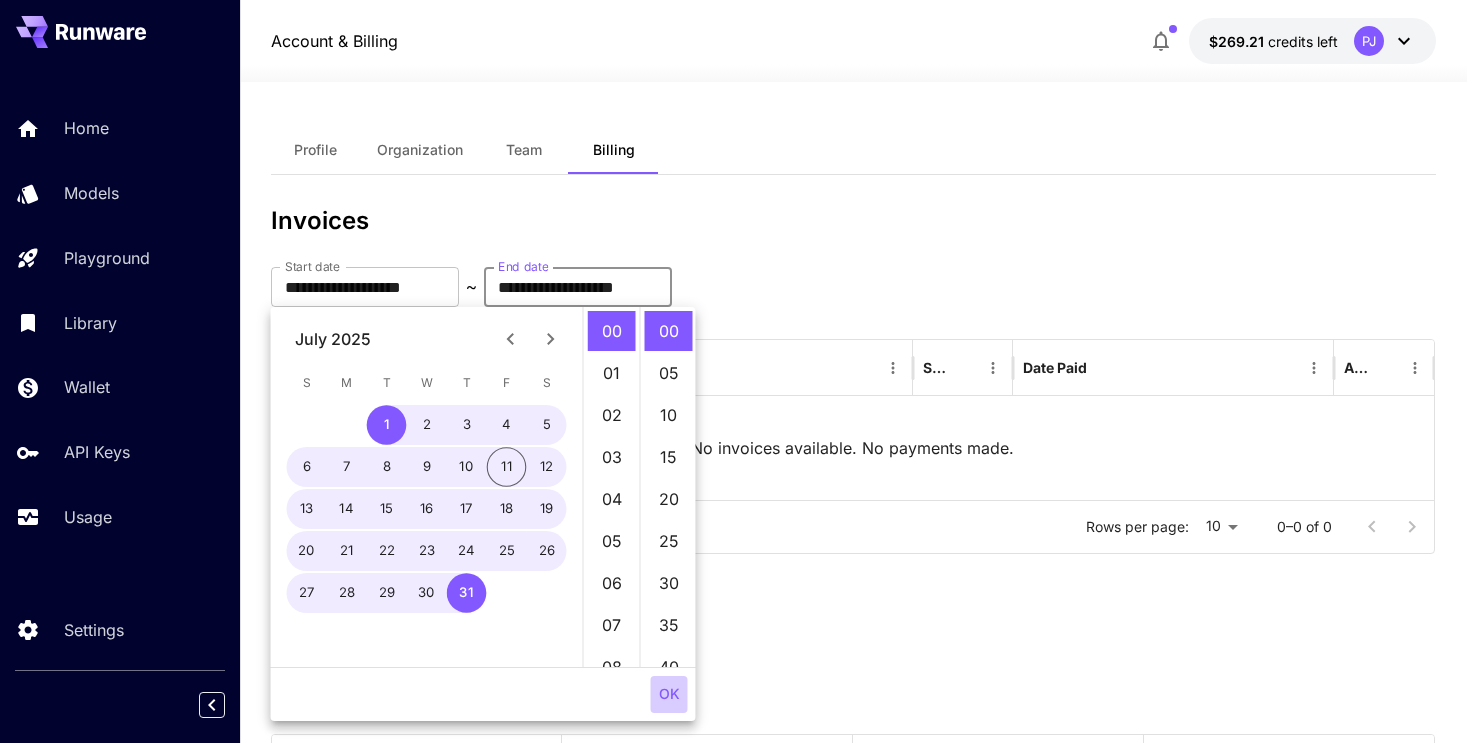 click on "OK" at bounding box center [669, 694] 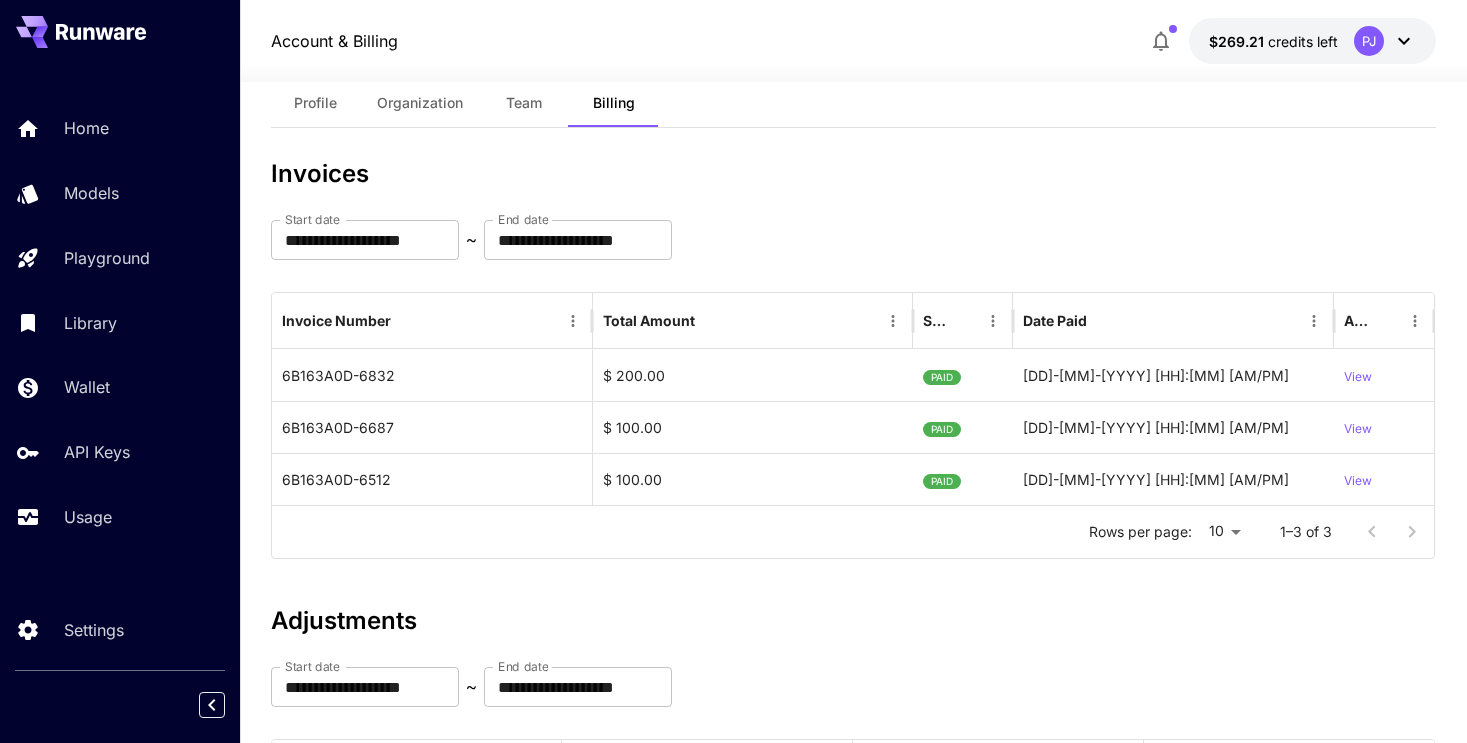 scroll, scrollTop: 48, scrollLeft: 0, axis: vertical 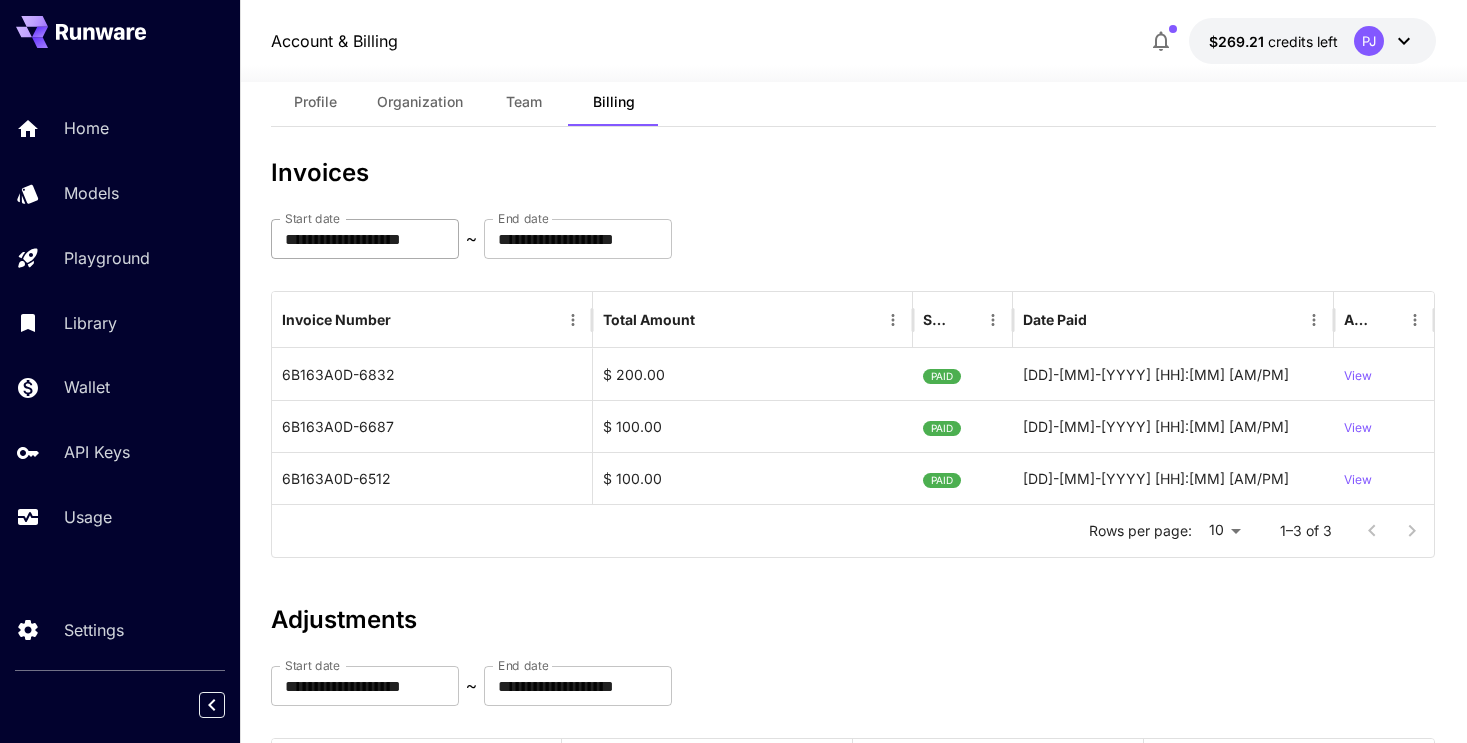 click on "**********" at bounding box center (365, 239) 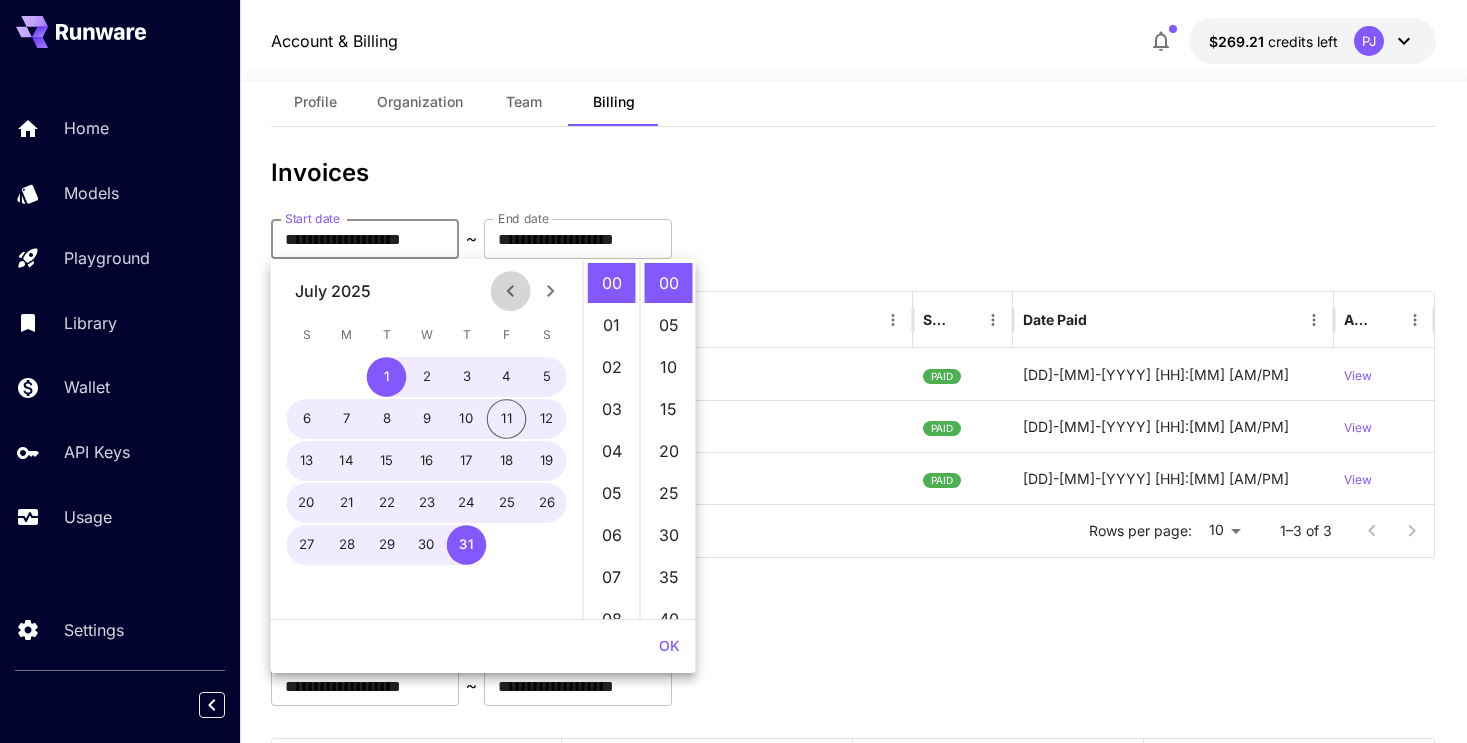 click 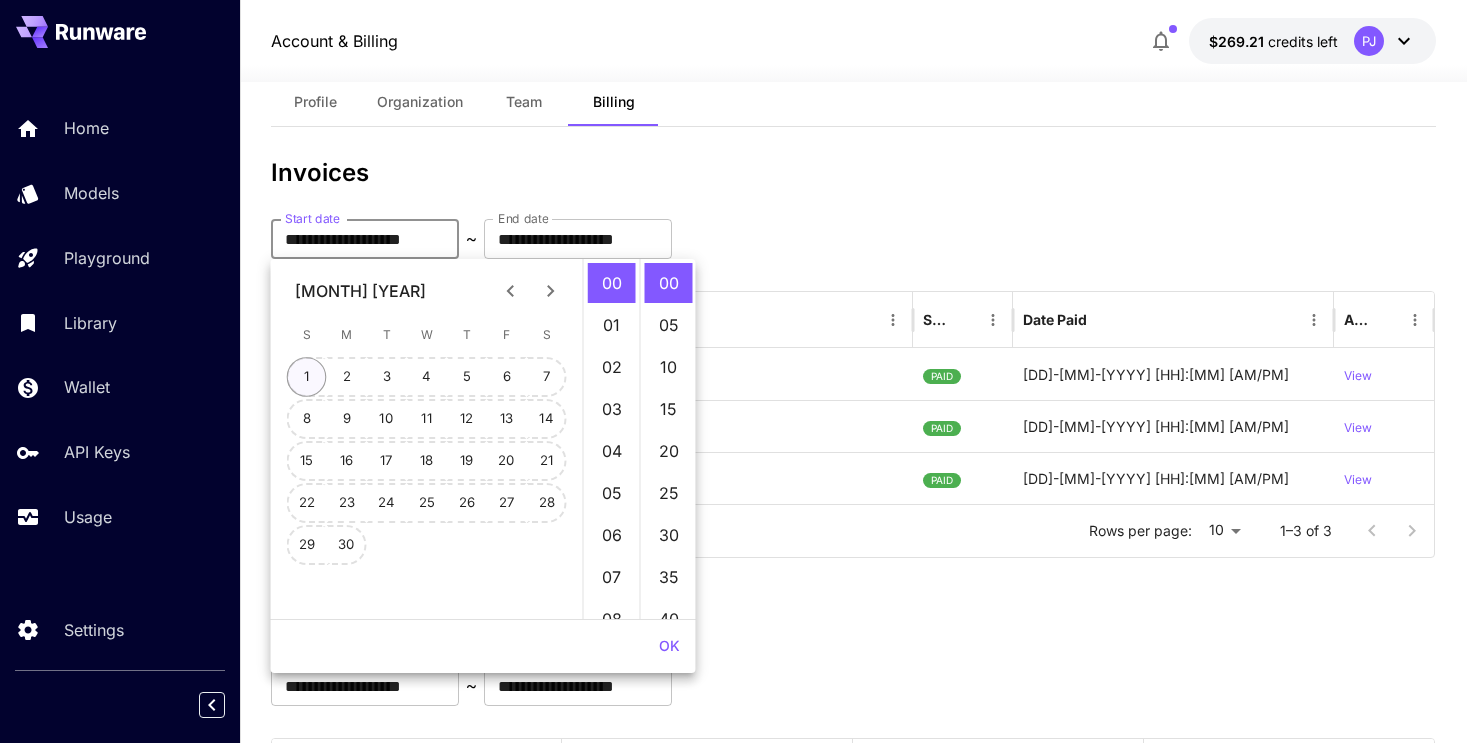 click on "1" at bounding box center [307, 377] 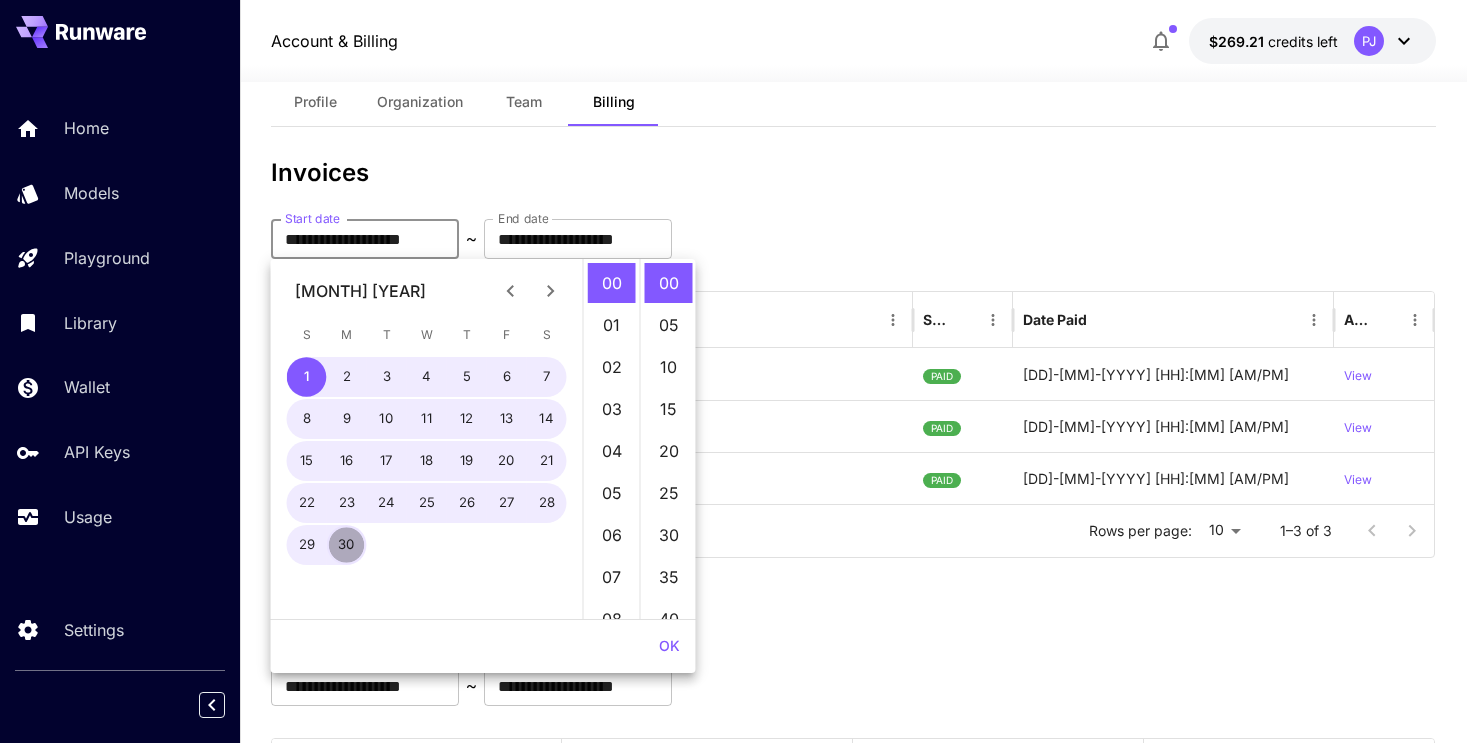 click on "30" at bounding box center [347, 545] 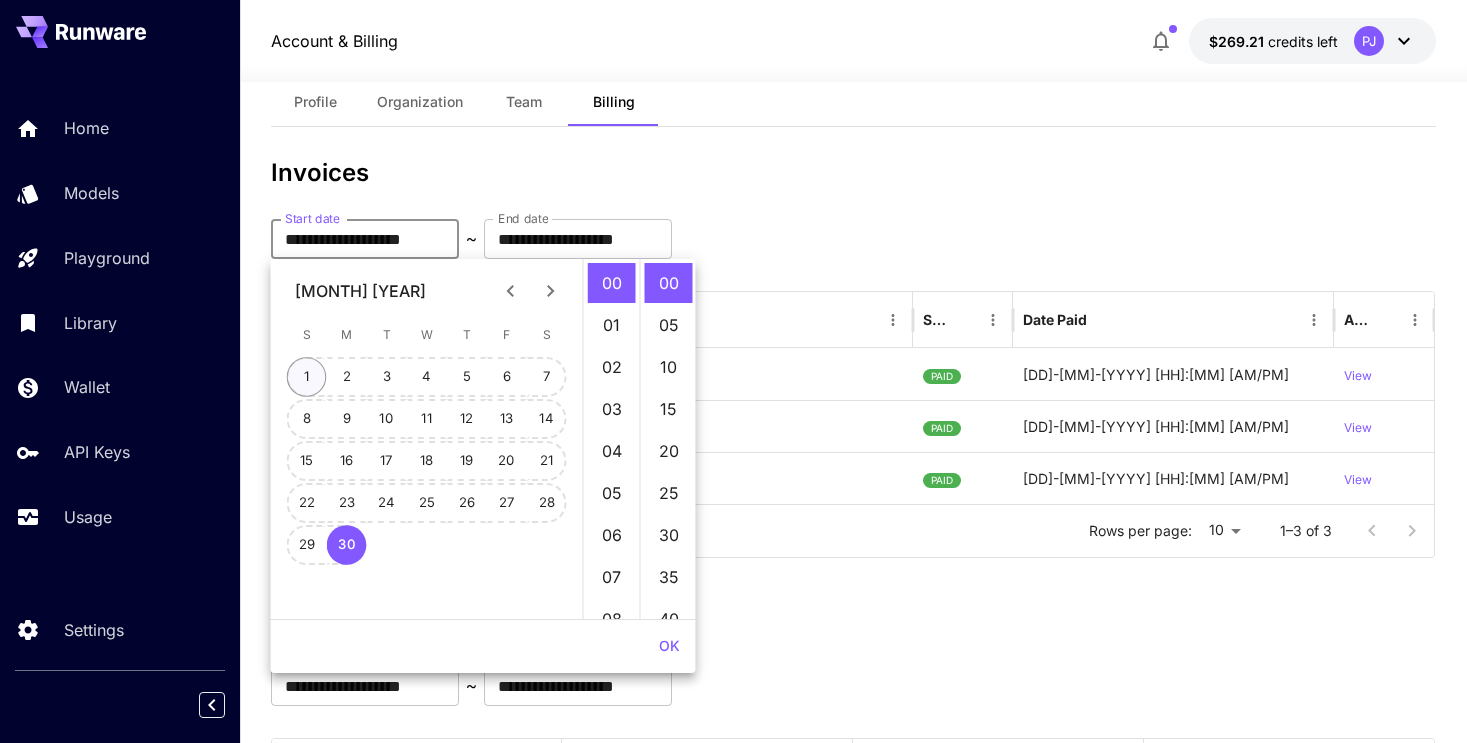 click on "1" at bounding box center (307, 377) 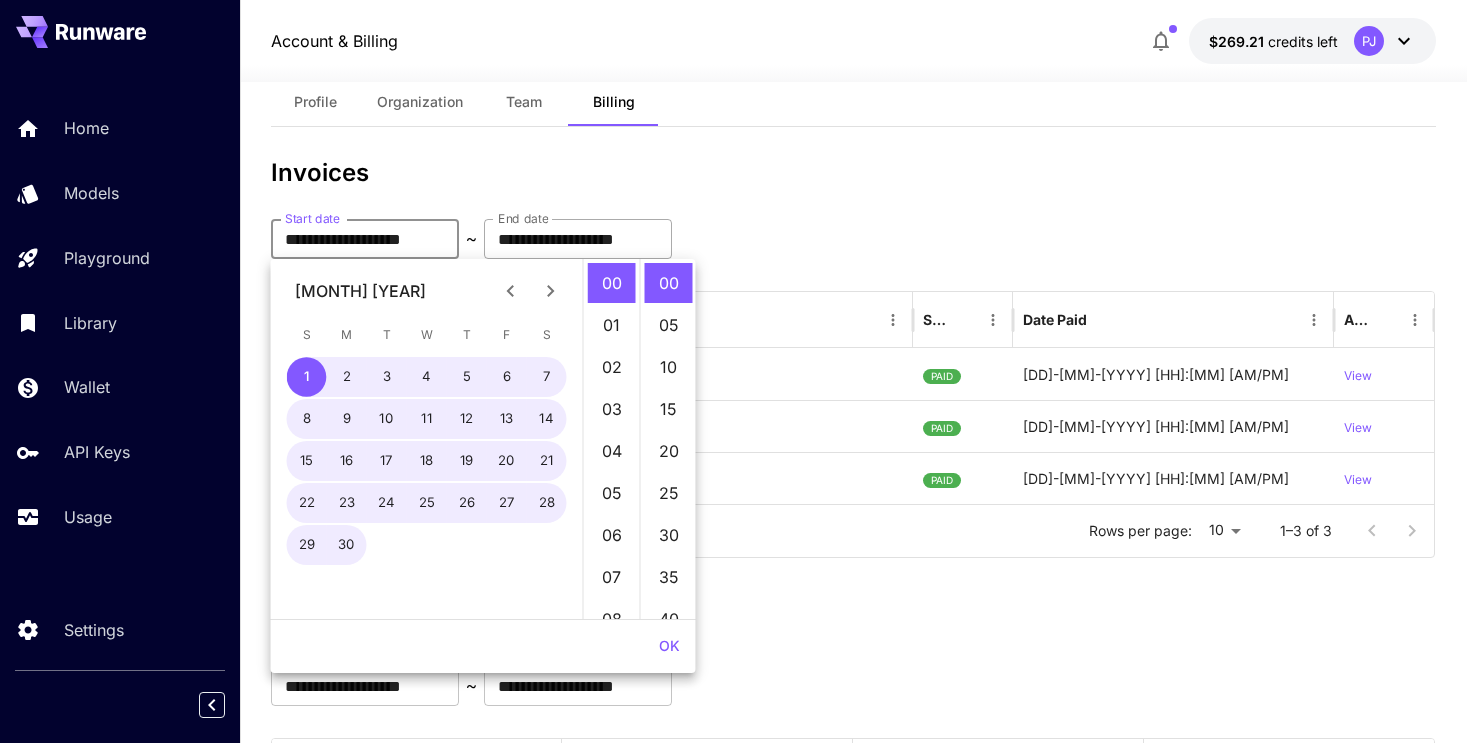 click on "**********" at bounding box center (578, 239) 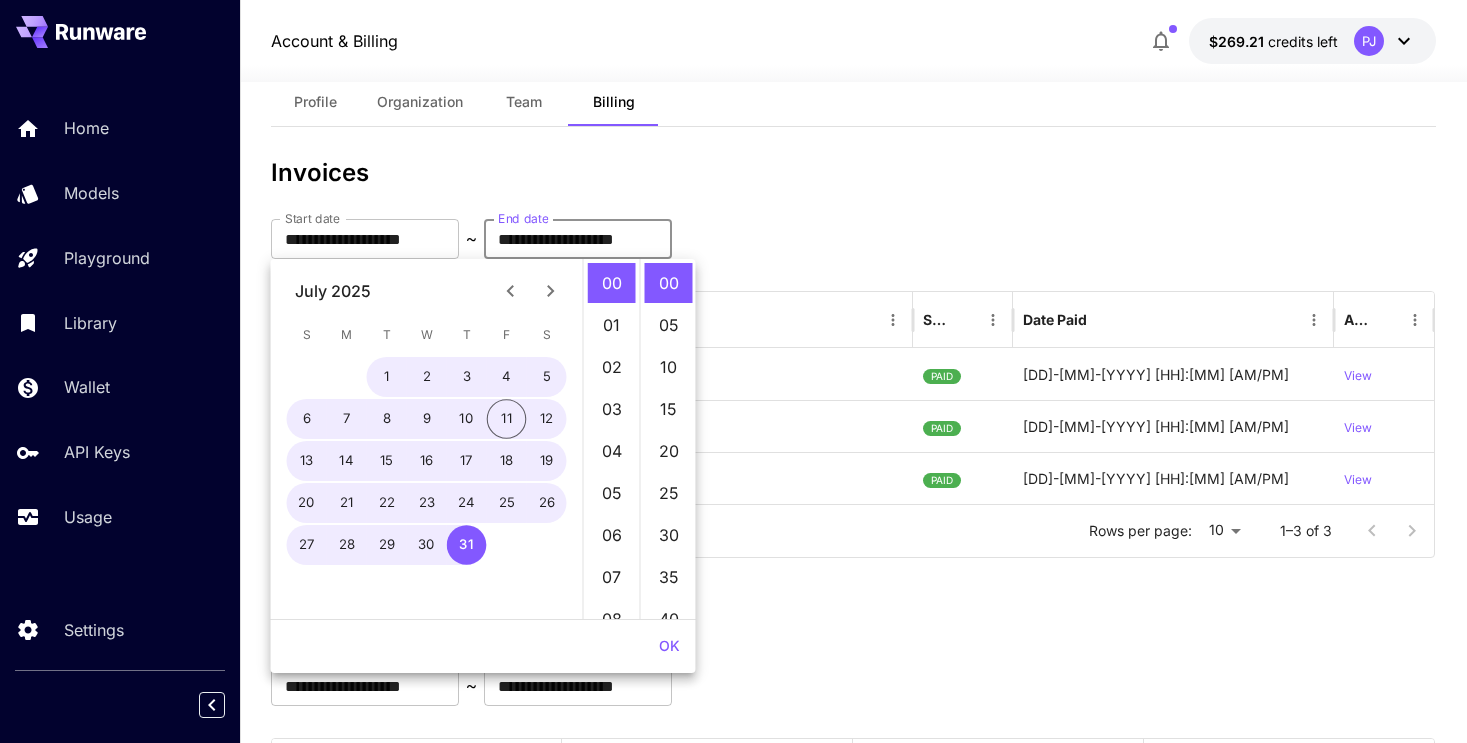 click 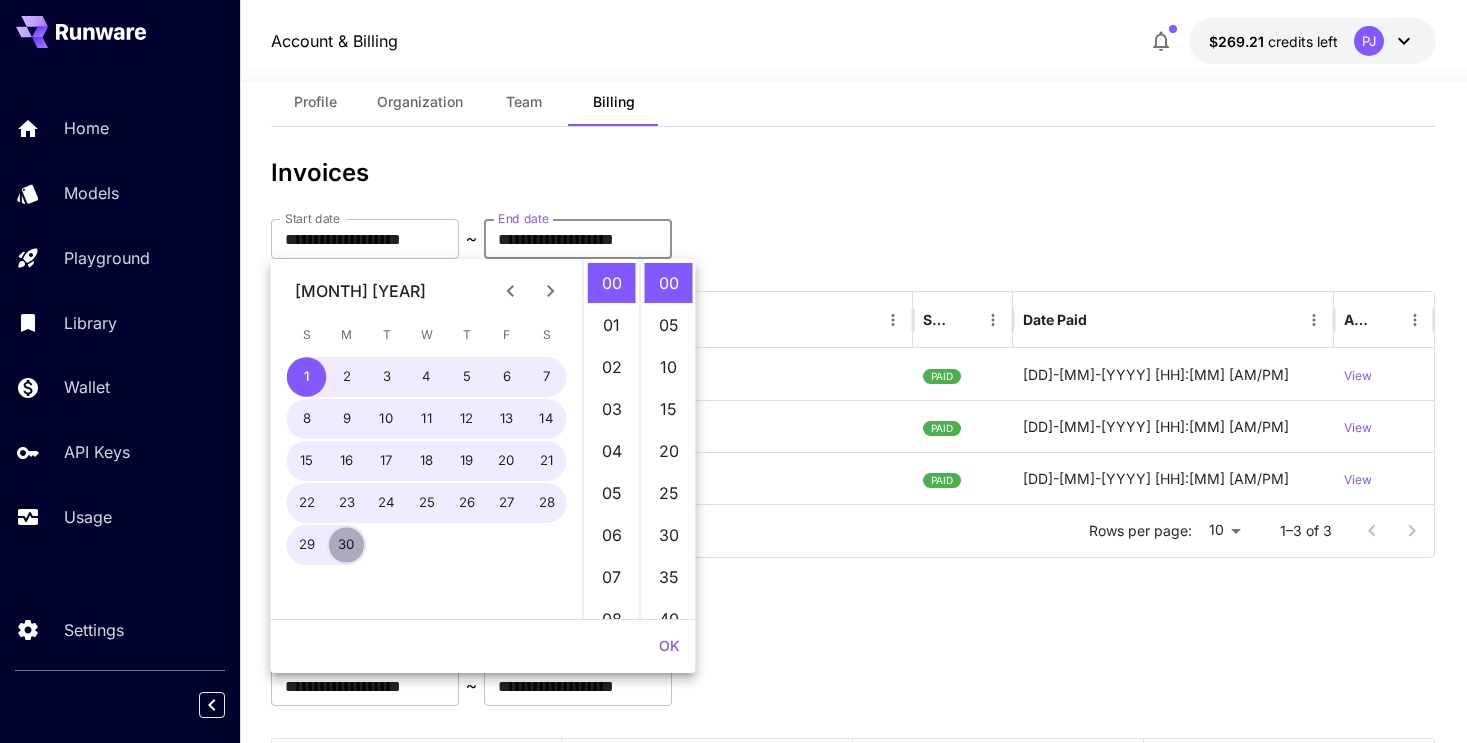 click on "30" at bounding box center [347, 545] 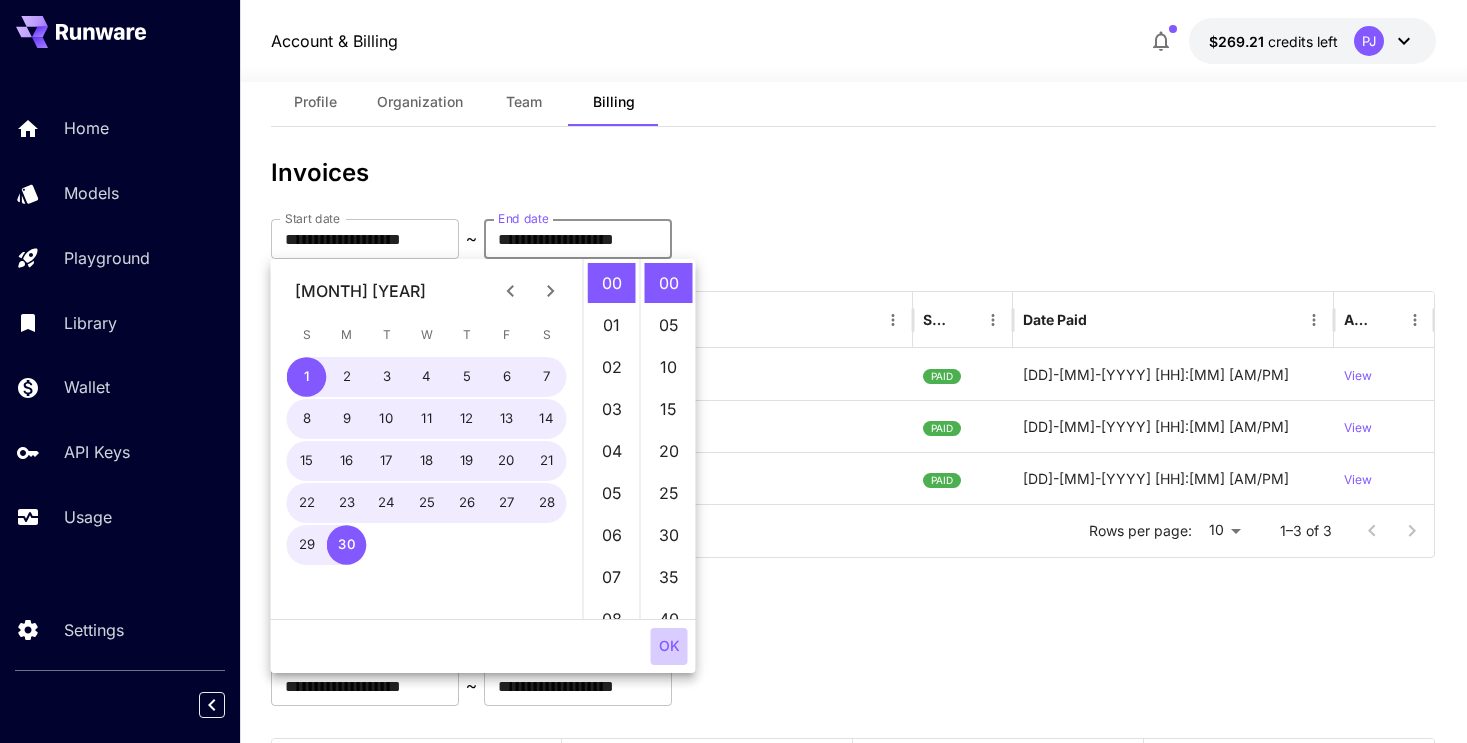 click on "OK" at bounding box center (669, 646) 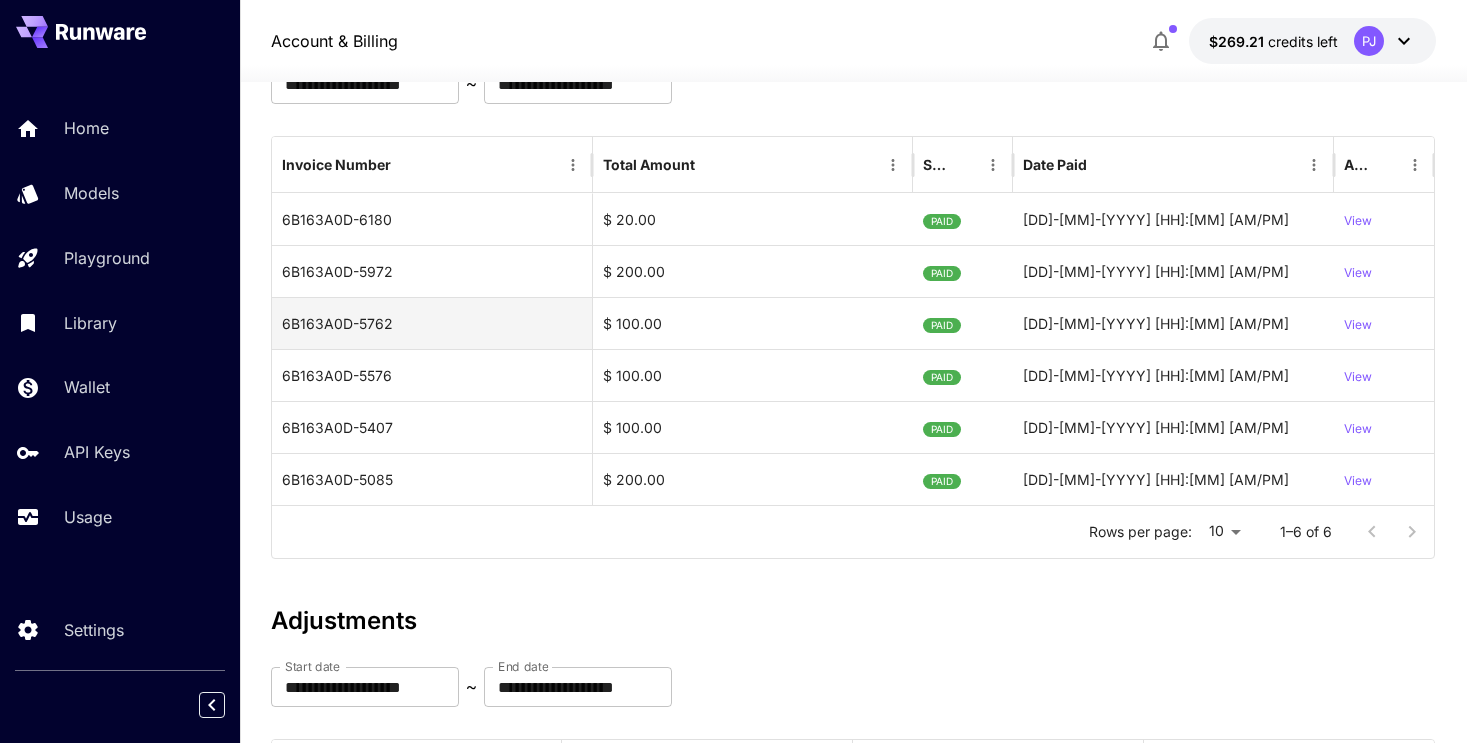 scroll, scrollTop: 269, scrollLeft: 0, axis: vertical 